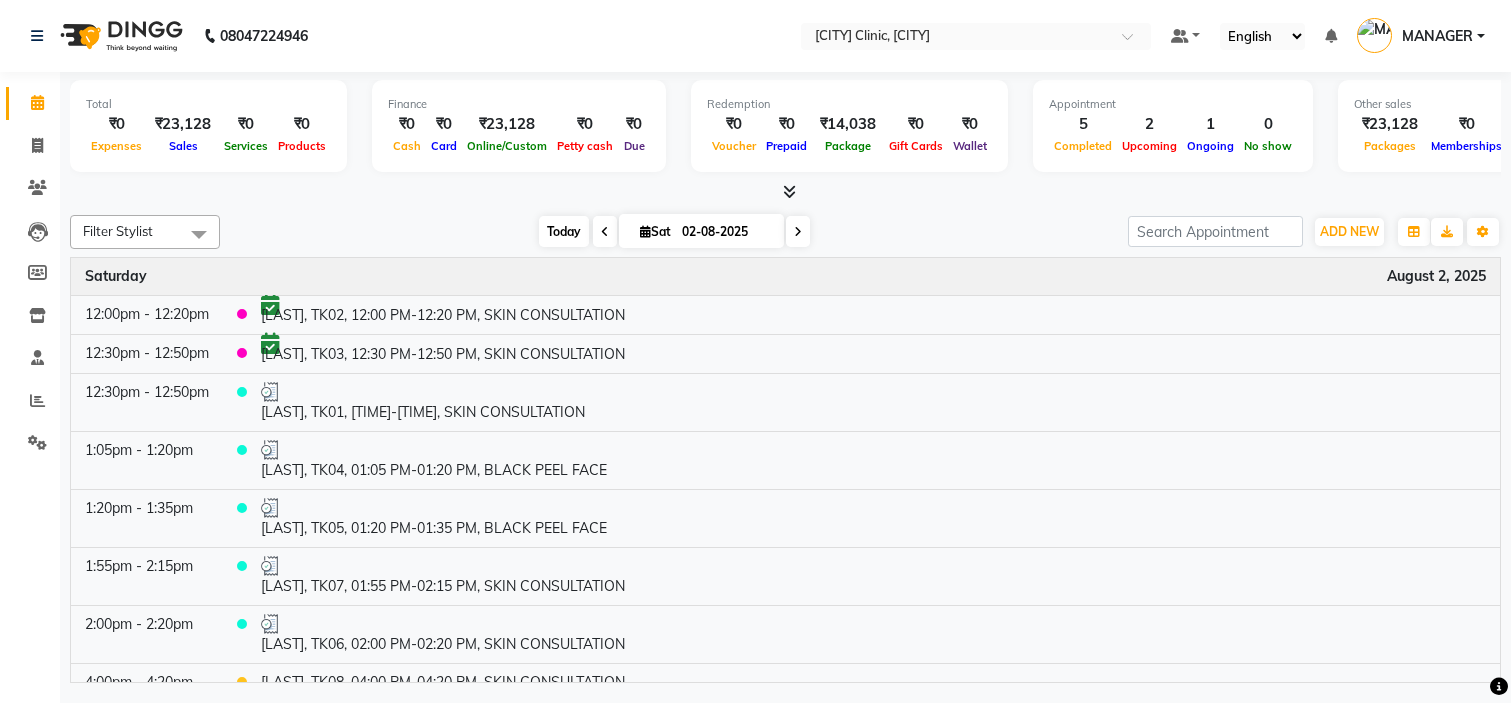scroll, scrollTop: 0, scrollLeft: 0, axis: both 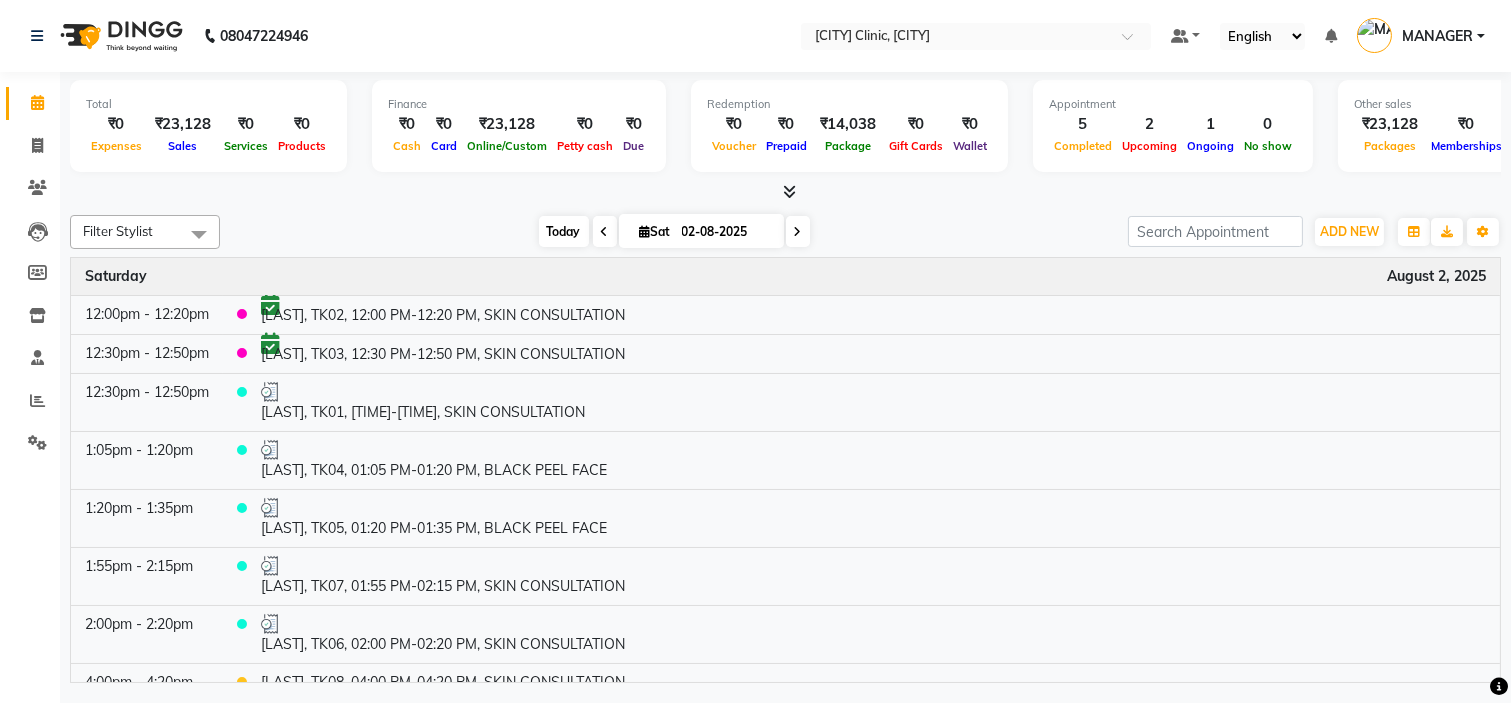 click on "Today" at bounding box center [564, 231] 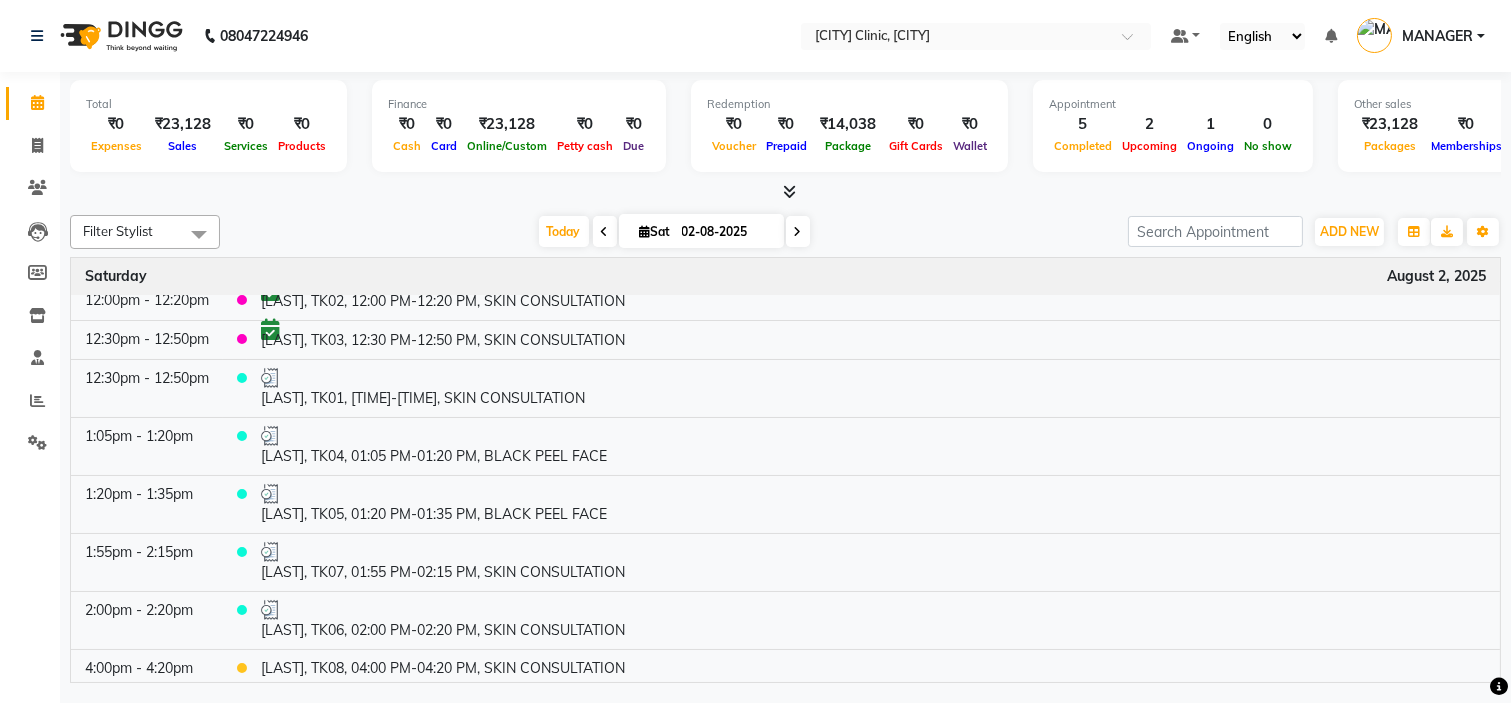 scroll, scrollTop: 18, scrollLeft: 0, axis: vertical 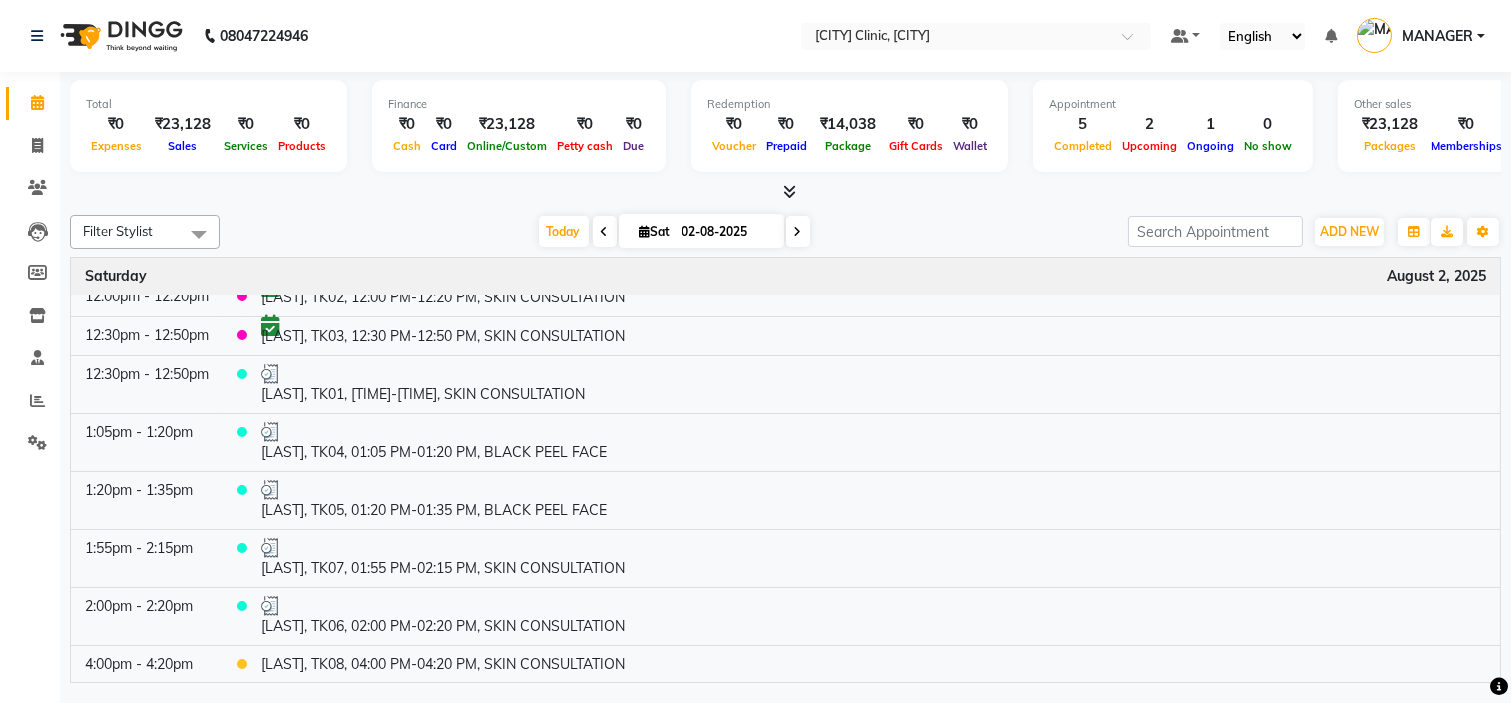 click at bounding box center [798, 232] 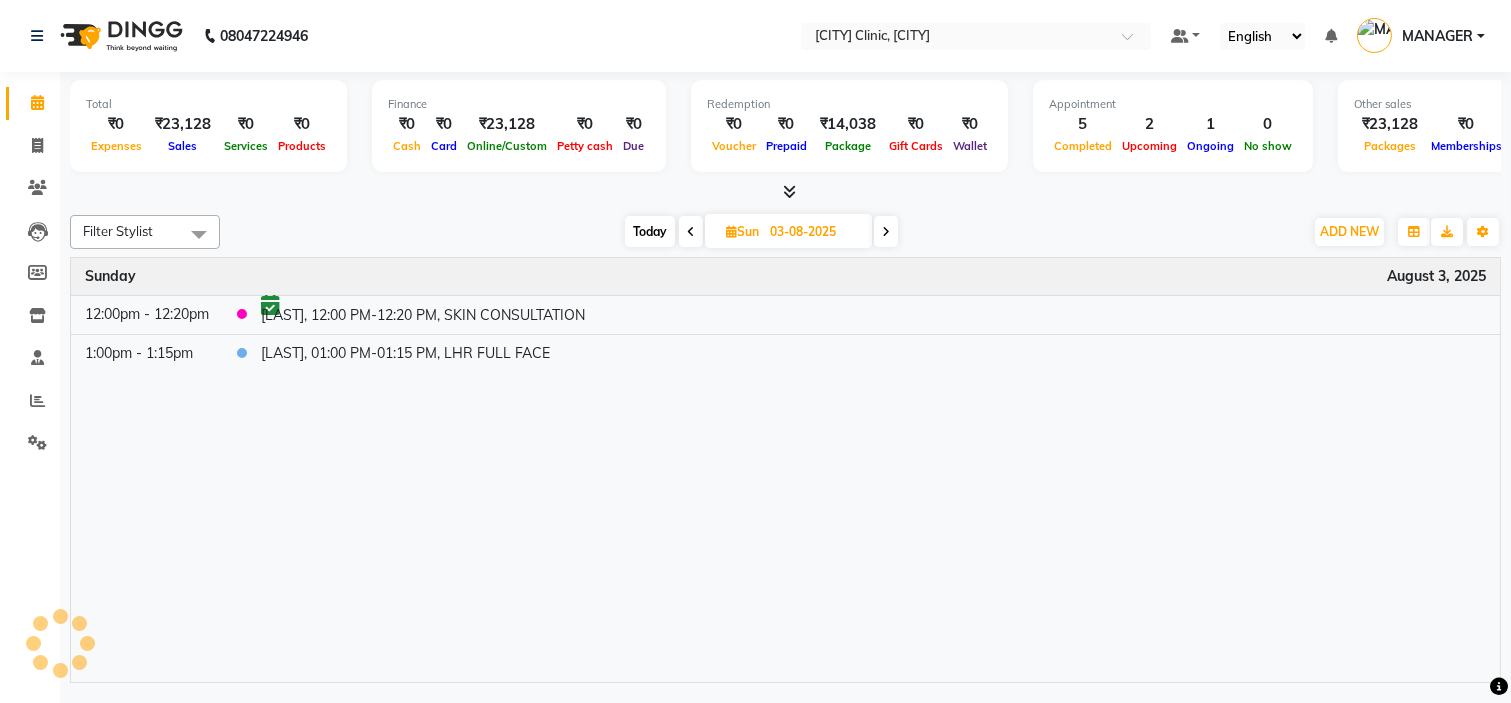 scroll, scrollTop: 0, scrollLeft: 0, axis: both 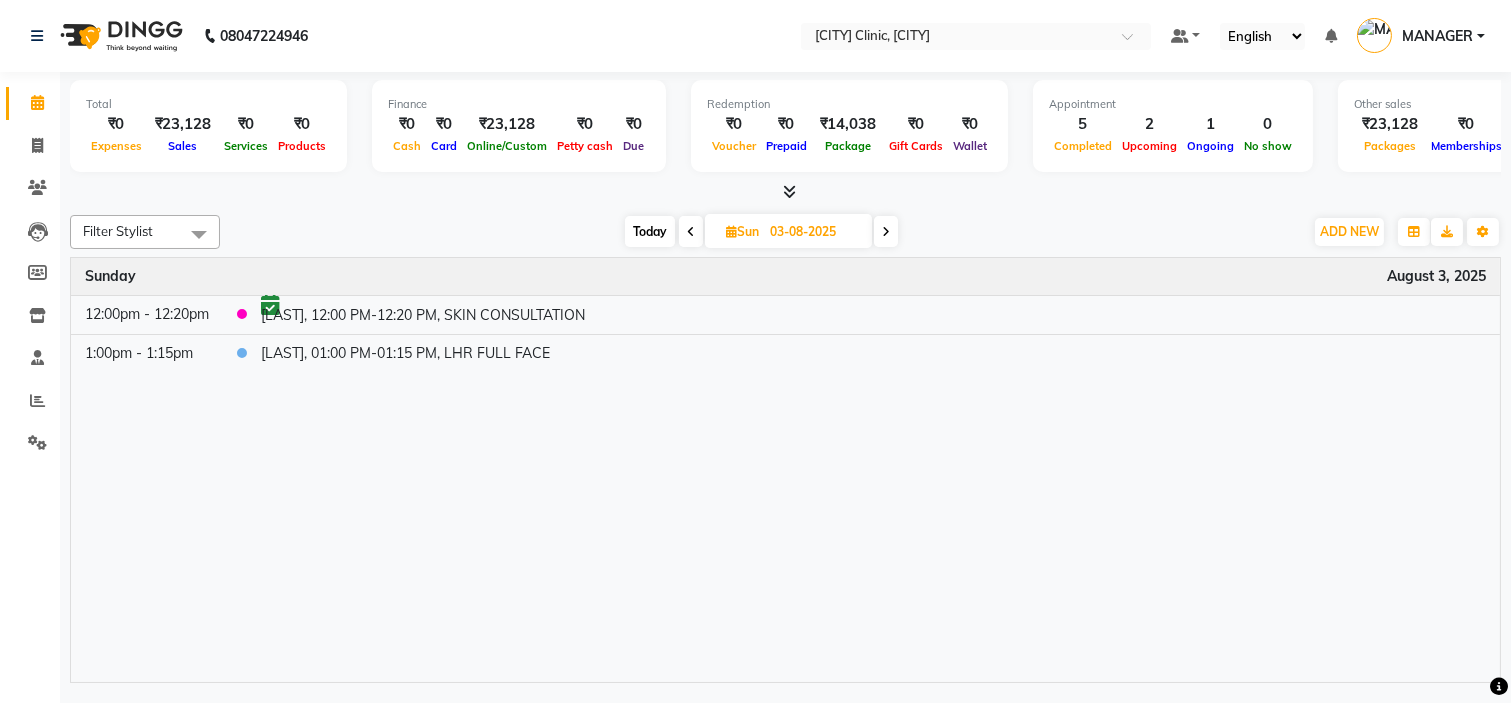 click on "Filter Stylist Select All Ankita Arti Ashwini Dr.Apurva Lakshmi MANAGER Ruhi Samrin Shangnimwon Sumaiya Today  Sun 03-08-2025 Toggle Dropdown Add Appointment Add Invoice Add Expense Add Attendance Add Client Add Transaction Toggle Dropdown Add Appointment Add Invoice Add Expense Add Attendance Add Client ADD NEW Toggle Dropdown Add Appointment Add Invoice Add Expense Add Attendance Add Client Add Transaction Filter Stylist Select All Ankita Arti Ashwini Dr.Apurva Lakshmi MANAGER Ruhi Samrin Shangnimwon Sumaiya Group By  Staff View   Room View  View as Vertical  Vertical - Week View  Horizontal  Horizontal - Week View  List  Toggle Dropdown Calendar Settings Manage Tags   Arrange Stylists   Reset Stylists  Full Screen  Show Available Stylist  Appointment Form Zoom 100% Time Event Sunday August 3, 2025 12:00pm - 12:20pm     [LAST], 12:00 PM-12:20 PM, SKIN CONSULTATION 1:00pm - 1:15pm    [LAST], 01:00 PM-01:15 PM, LHR FULL FACE" 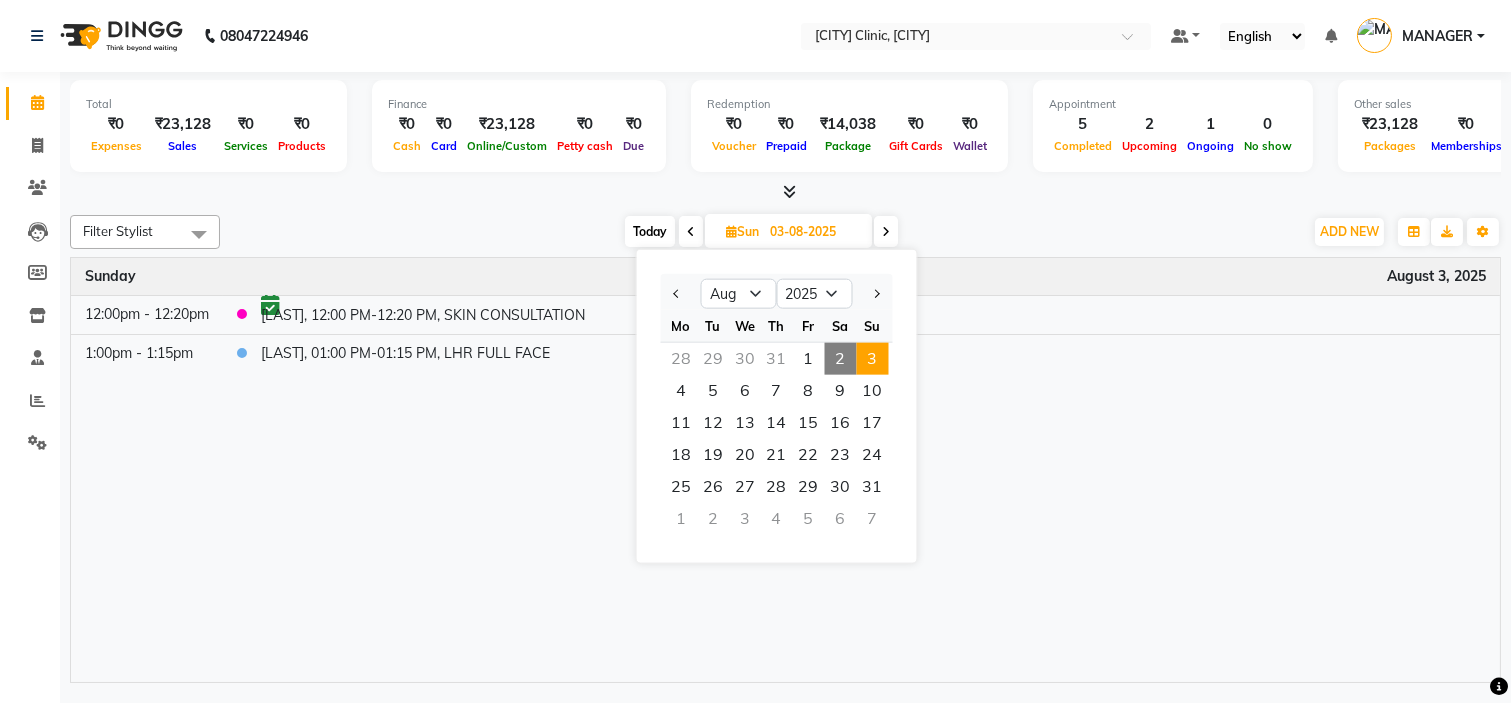 click at bounding box center [785, 192] 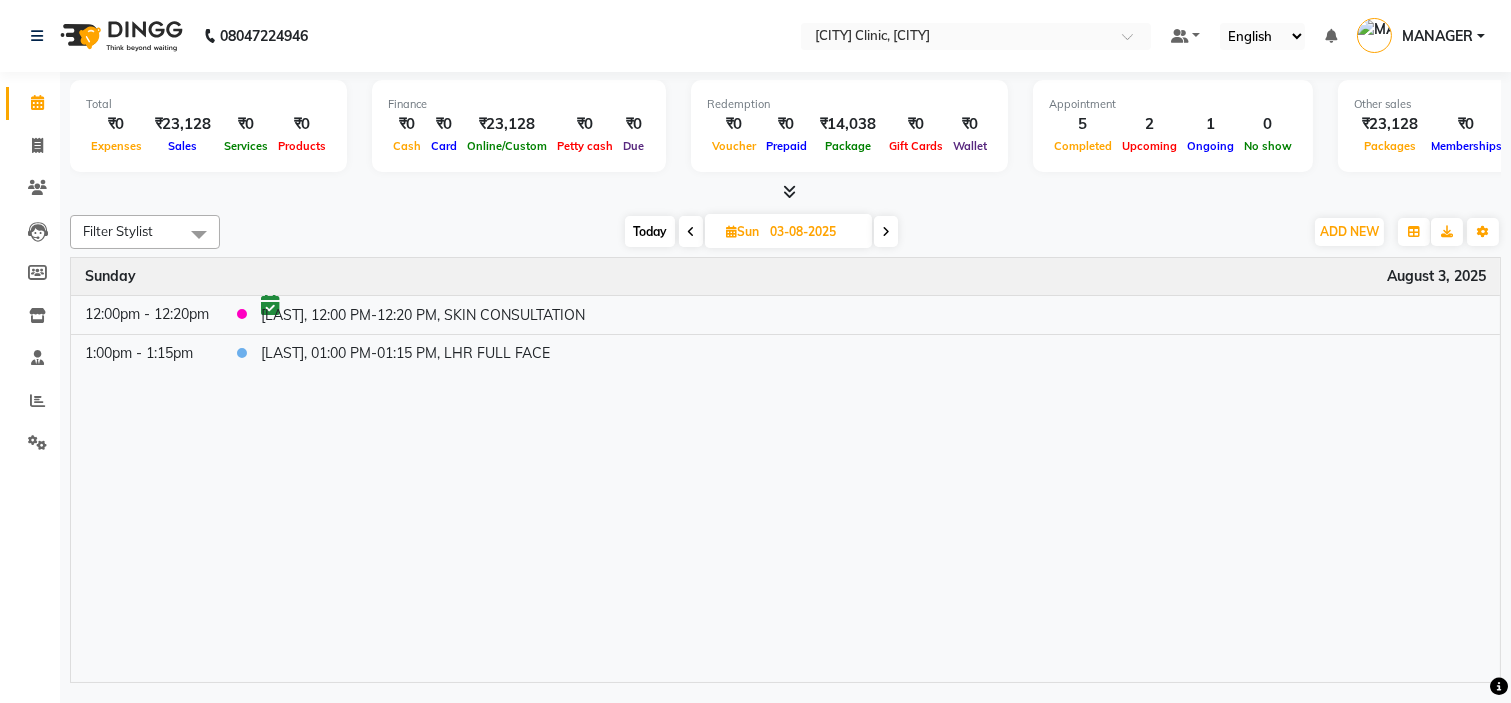 click on "03-08-2025" at bounding box center (814, 232) 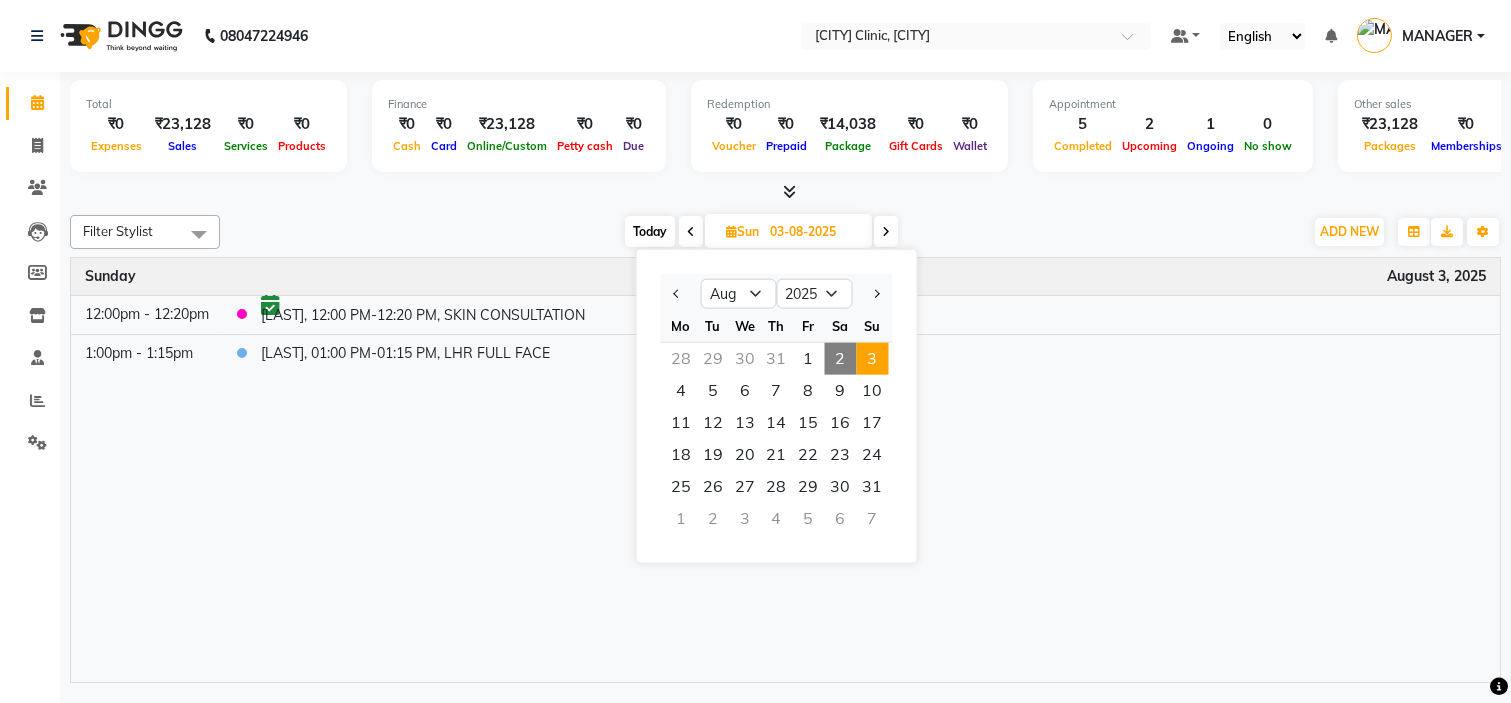 click on "3" at bounding box center (873, 359) 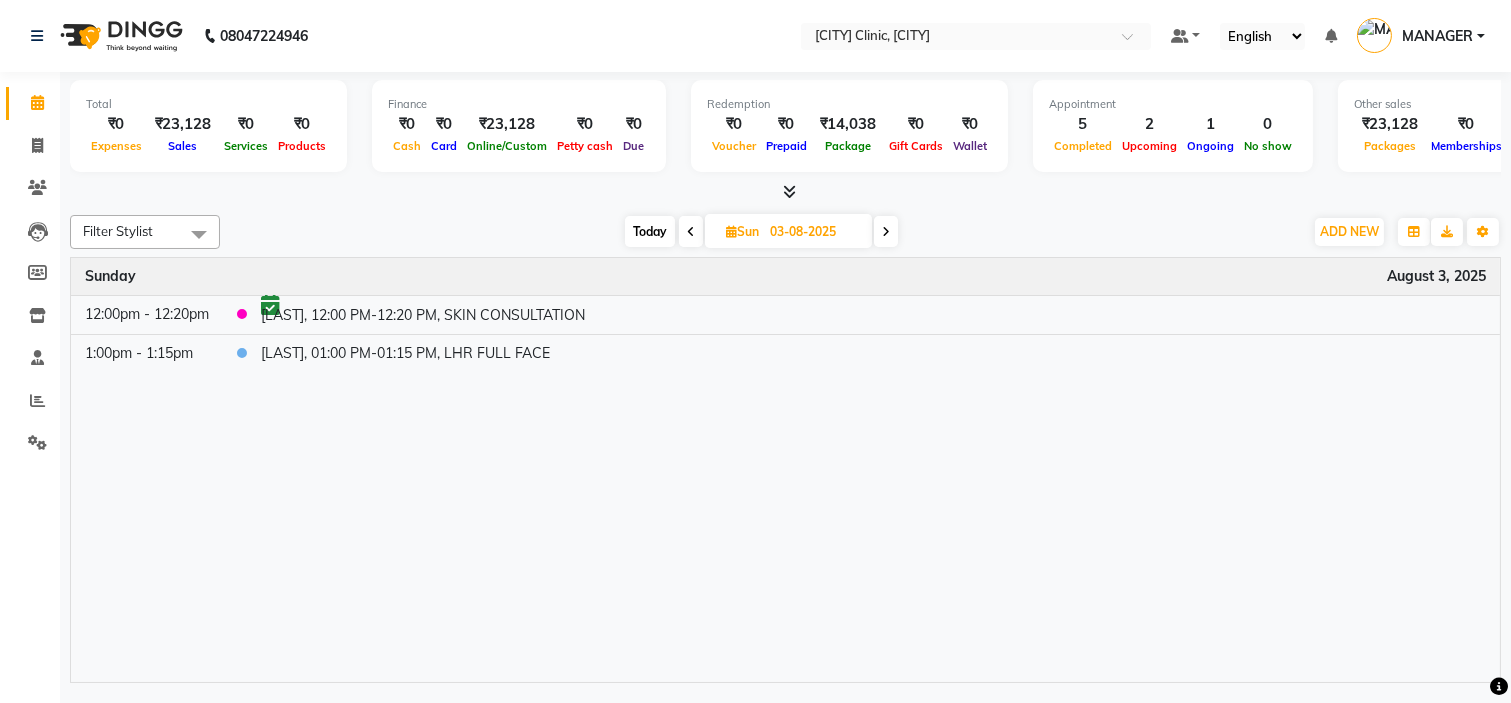 click on "Filter Stylist Select All Ankita Arti Ashwini Dr.Apurva Lakshmi MANAGER Ruhi Samrin Shangnimwon Sumaiya Today  Sun 03-08-2025 Toggle Dropdown Add Appointment Add Invoice Add Expense Add Attendance Add Client Add Transaction Toggle Dropdown Add Appointment Add Invoice Add Expense Add Attendance Add Client ADD NEW Toggle Dropdown Add Appointment Add Invoice Add Expense Add Attendance Add Client Add Transaction Filter Stylist Select All Ankita Arti Ashwini Dr.Apurva Lakshmi MANAGER Ruhi Samrin Shangnimwon Sumaiya Group By  Staff View   Room View  View as Vertical  Vertical - Week View  Horizontal  Horizontal - Week View  List  Toggle Dropdown Calendar Settings Manage Tags   Arrange Stylists   Reset Stylists  Full Screen  Show Available Stylist  Appointment Form Zoom 100% Time Event Sunday August 3, 2025 12:00pm - 12:20pm     [LAST], 12:00 PM-12:20 PM, SKIN CONSULTATION 1:00pm - 1:15pm    [LAST], 01:00 PM-01:15 PM, LHR FULL FACE" 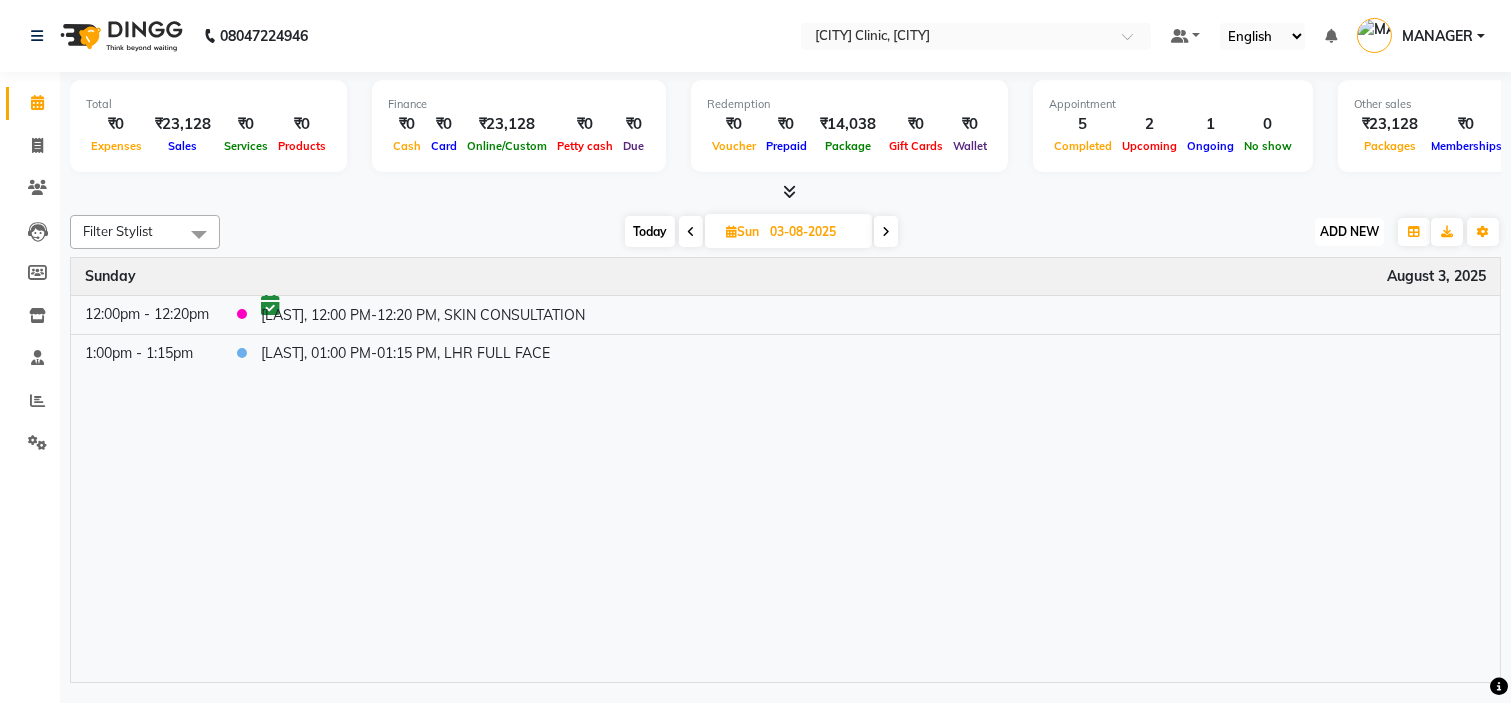 click on "ADD NEW" at bounding box center (1349, 231) 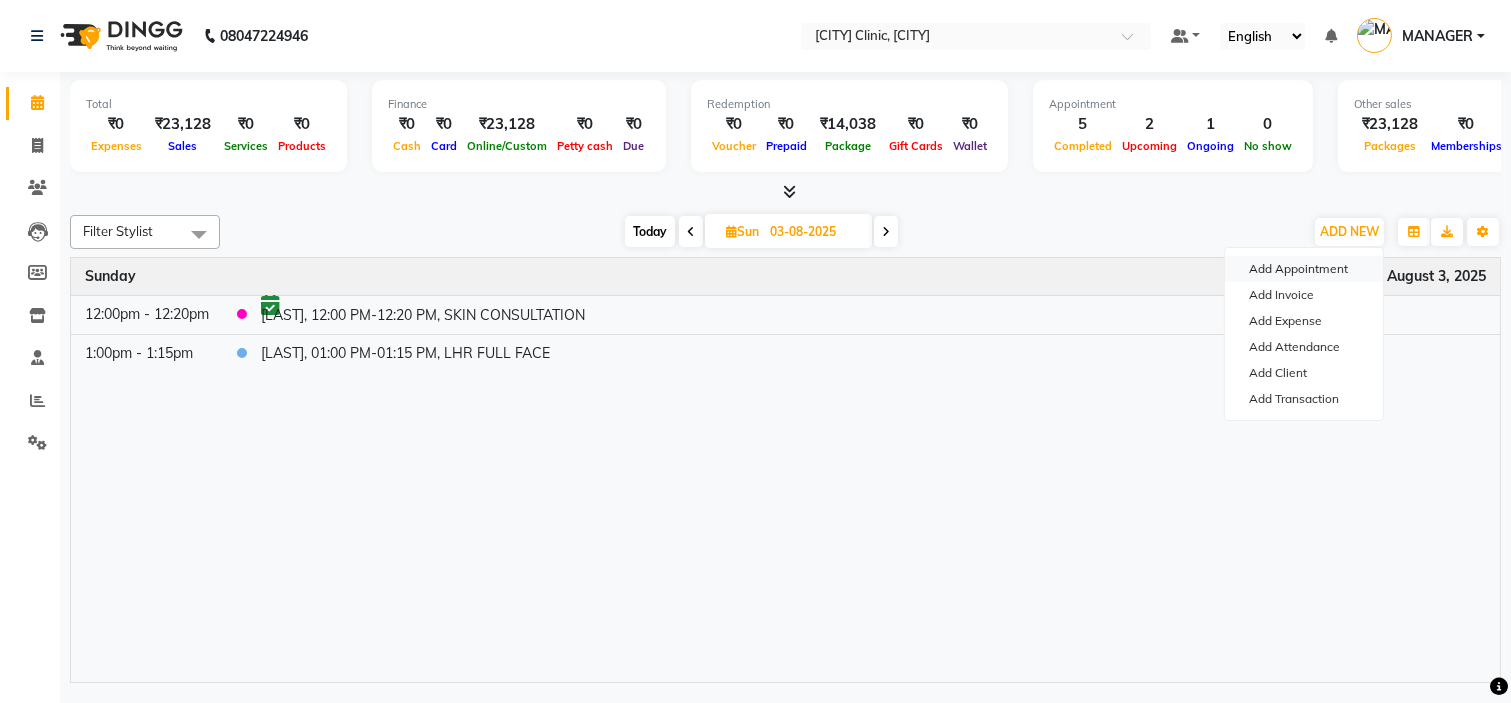 click on "Add Appointment" at bounding box center (1304, 269) 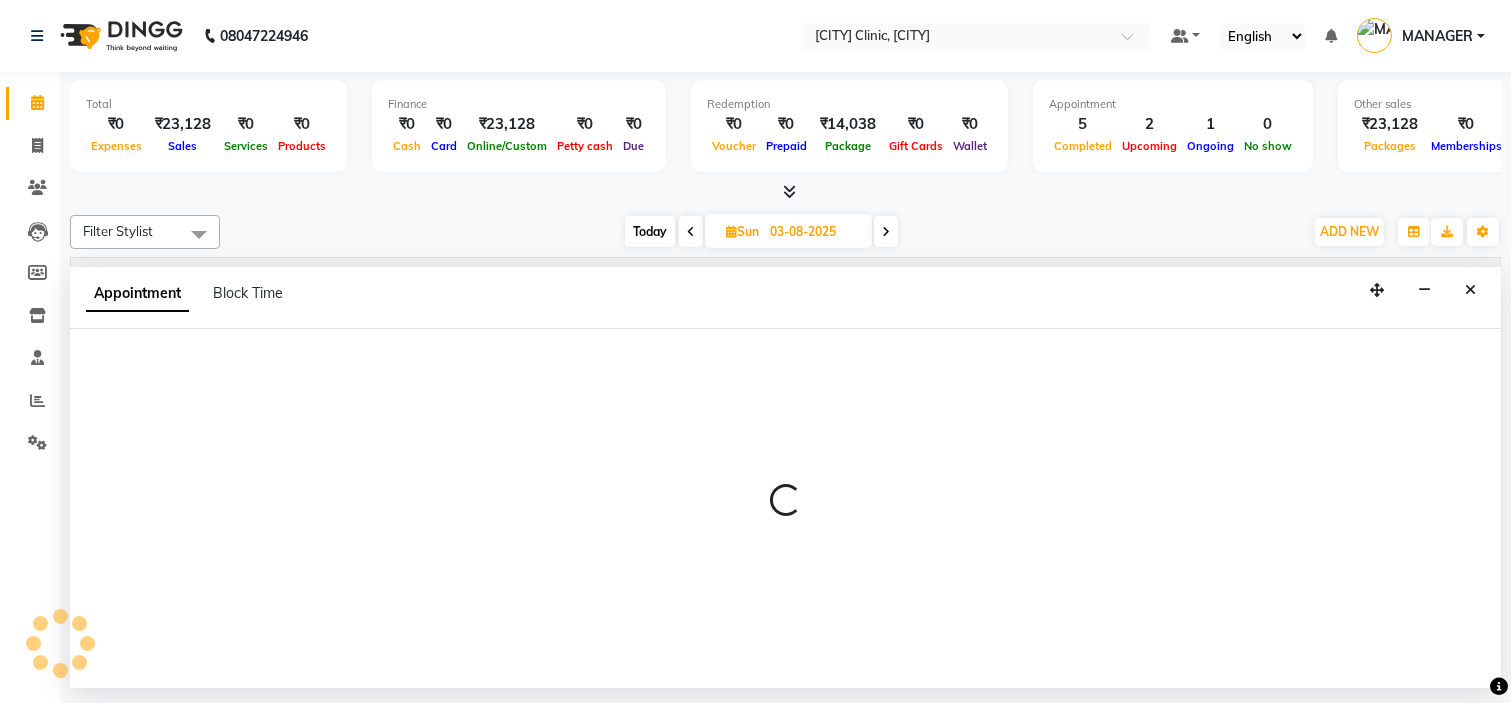 select on "540" 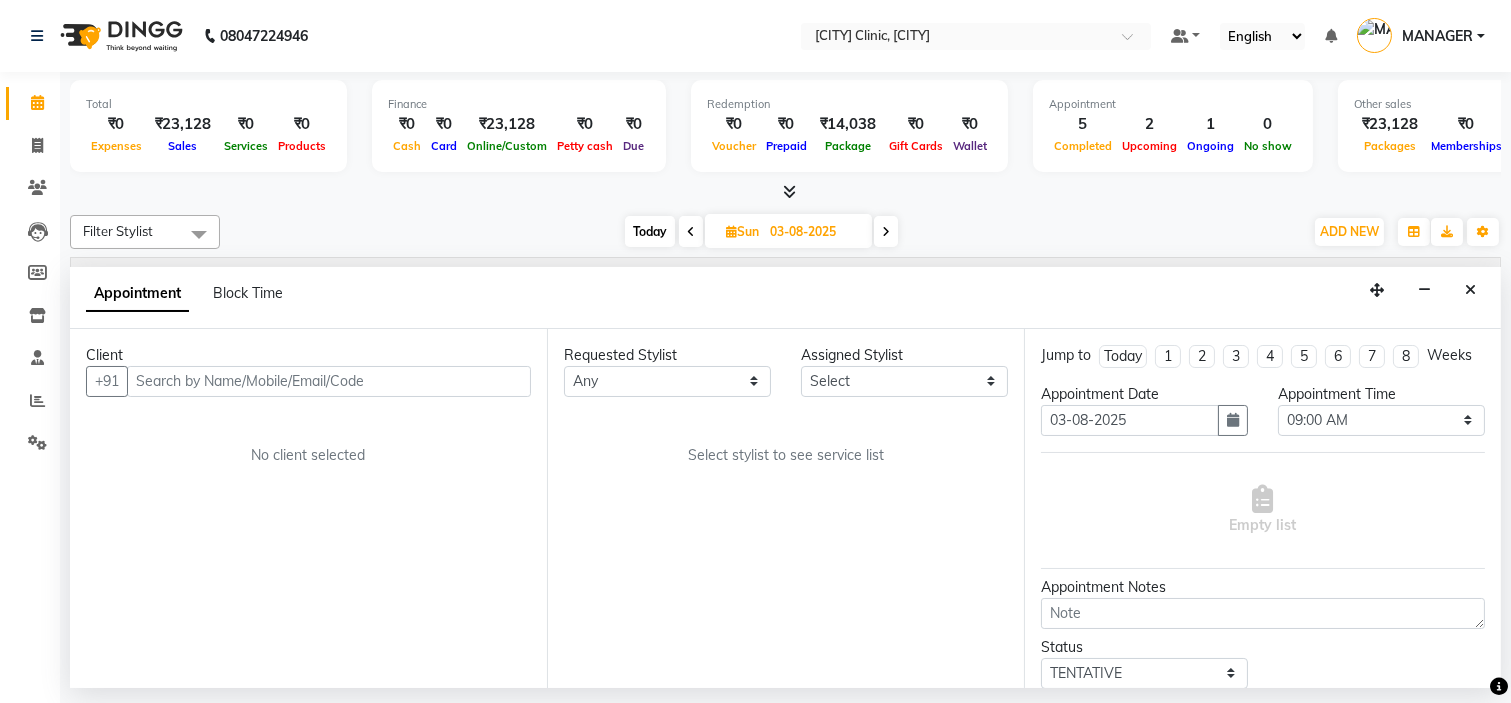 click at bounding box center [329, 381] 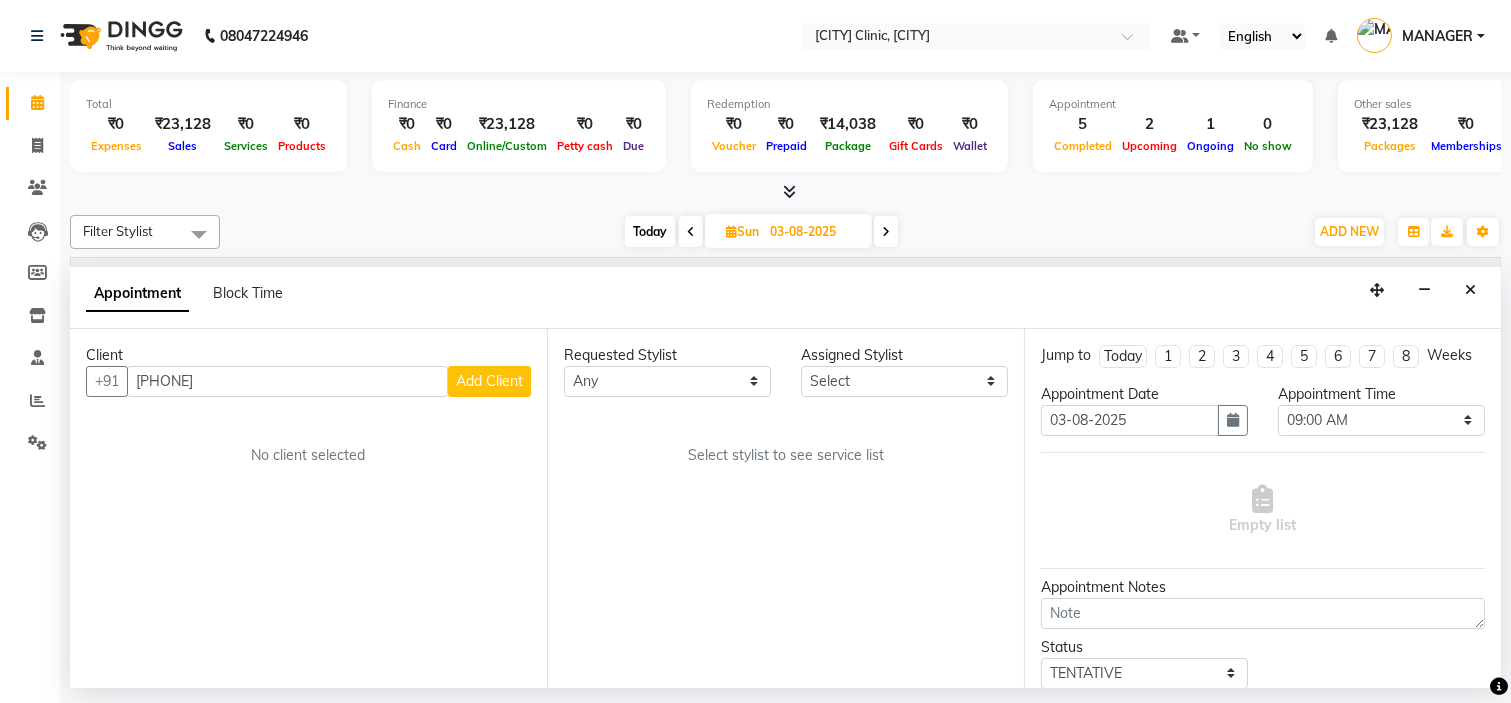 type on "[PHONE]" 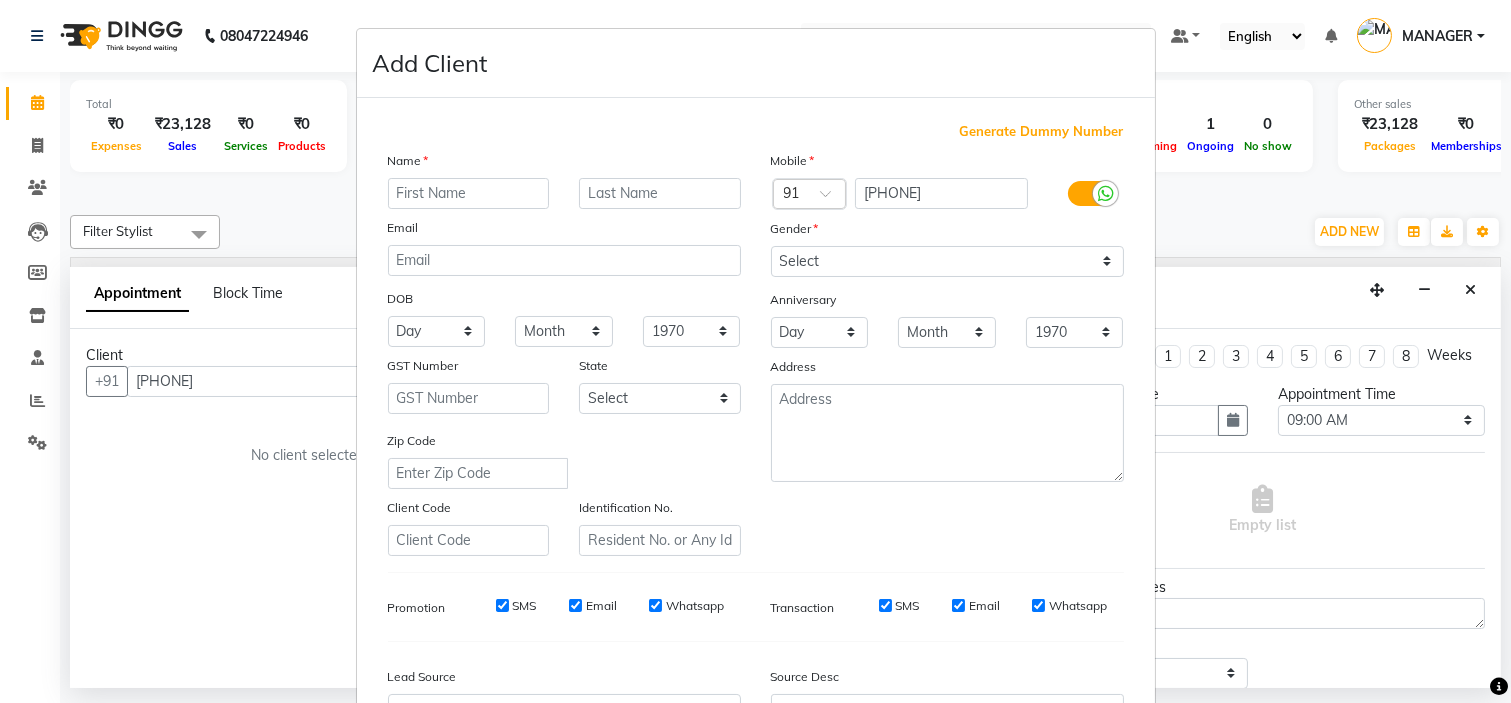 click at bounding box center (469, 193) 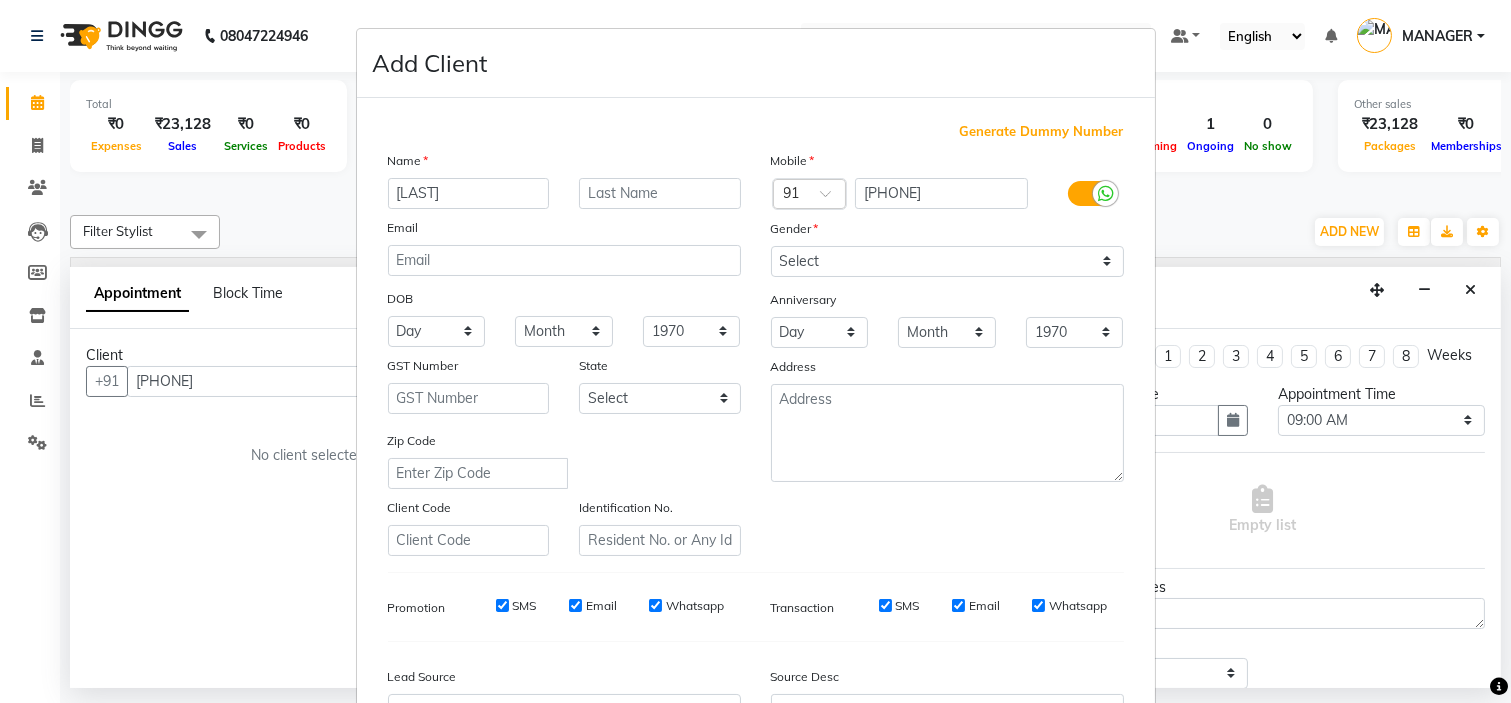 type on "[LAST]" 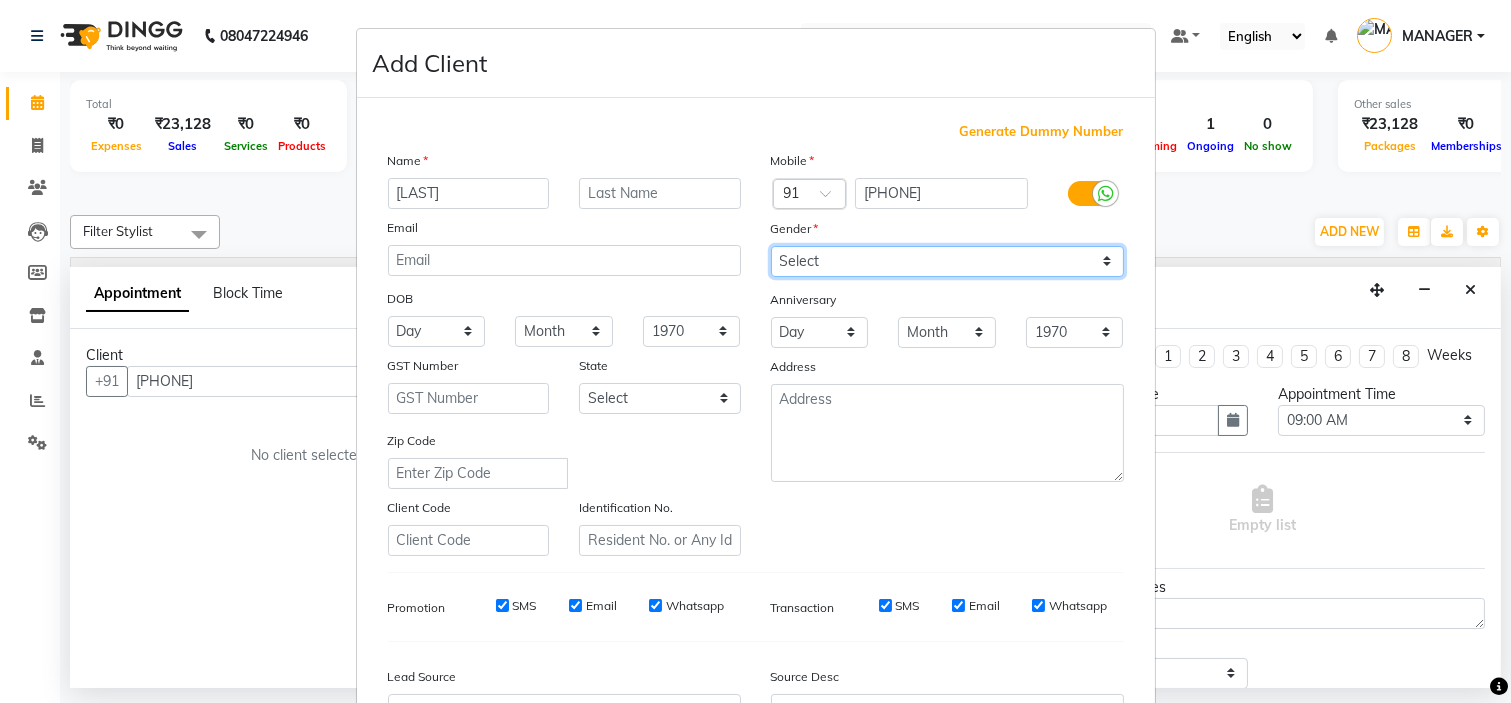 click on "Select Male Female Other Prefer Not To Say" at bounding box center [947, 261] 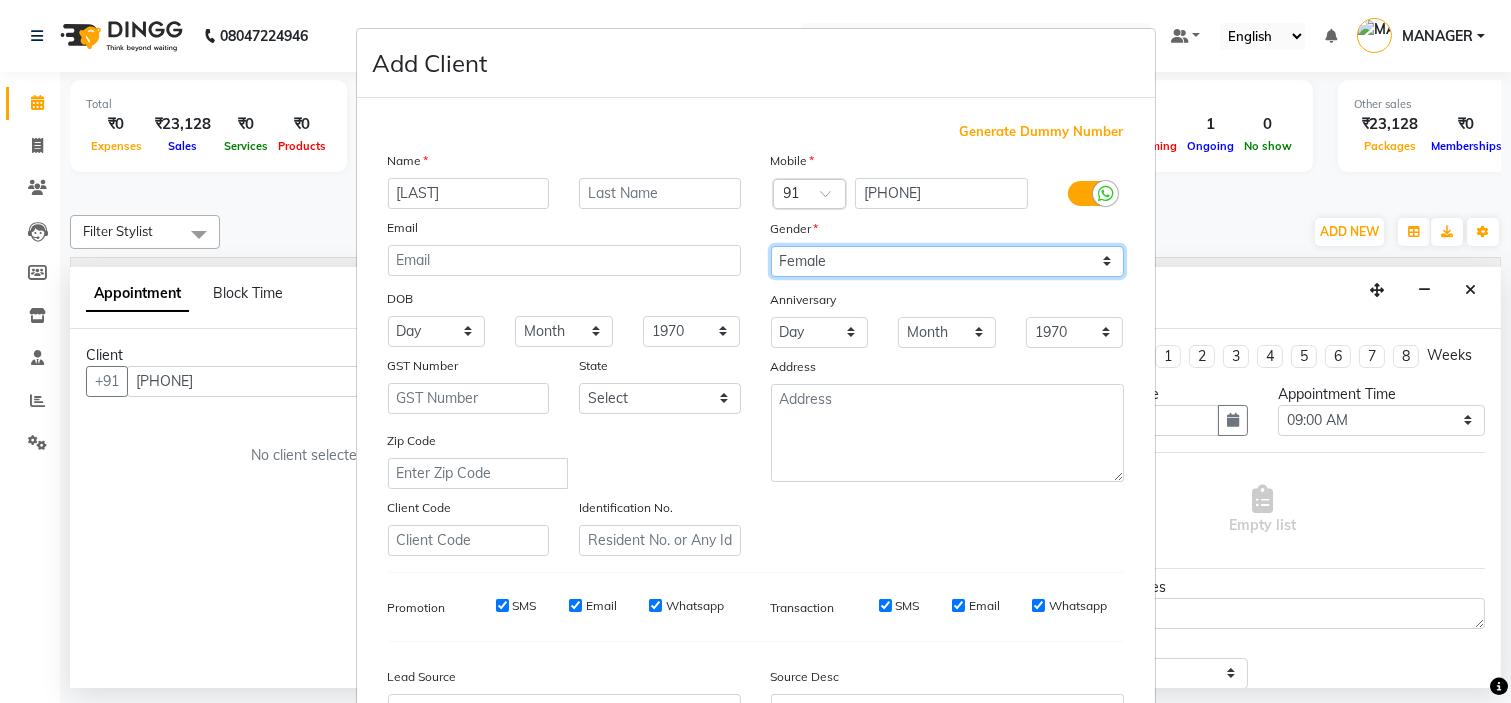 click on "Select Male Female Other Prefer Not To Say" at bounding box center (947, 261) 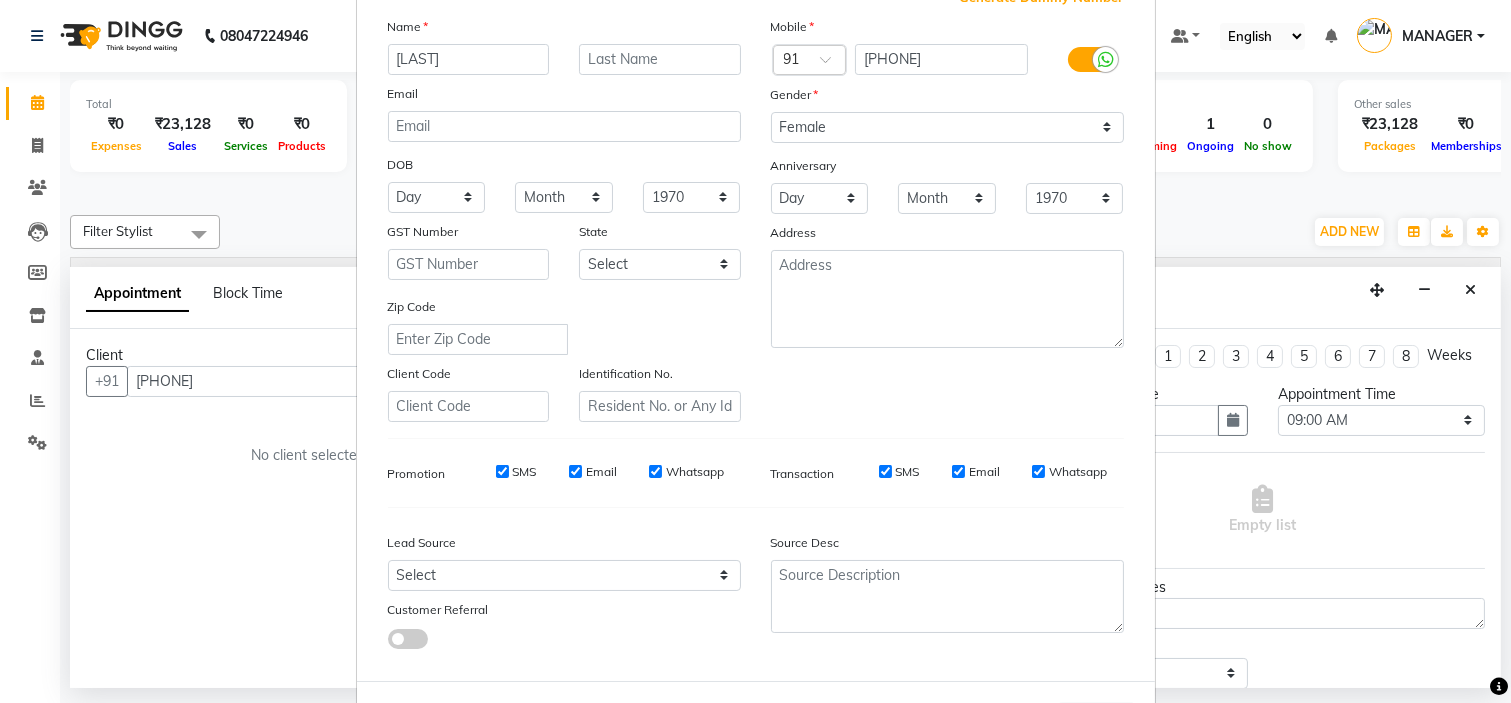 scroll, scrollTop: 221, scrollLeft: 0, axis: vertical 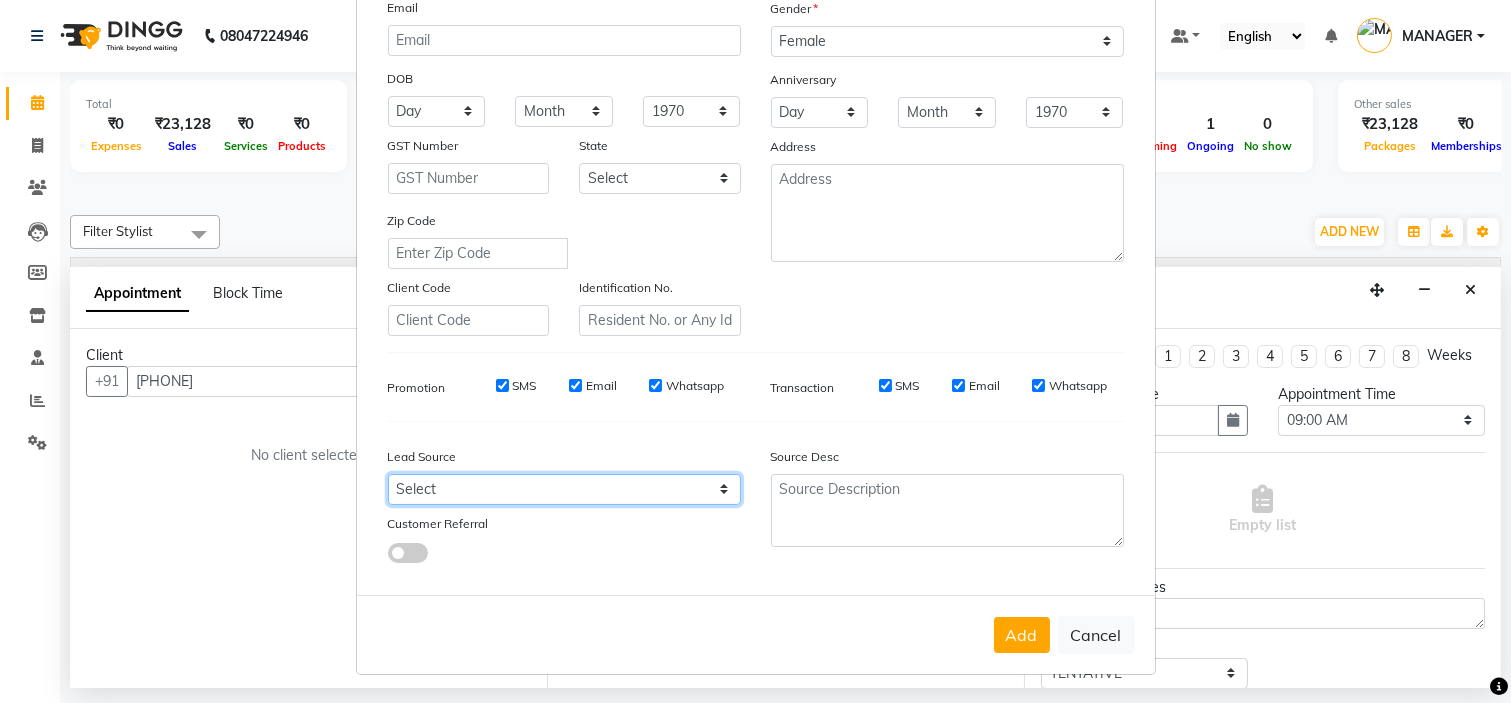 click on "Select Walk-in Referral Internet Friend Word of Mouth Advertisement Facebook JustDial Google Other" at bounding box center (564, 489) 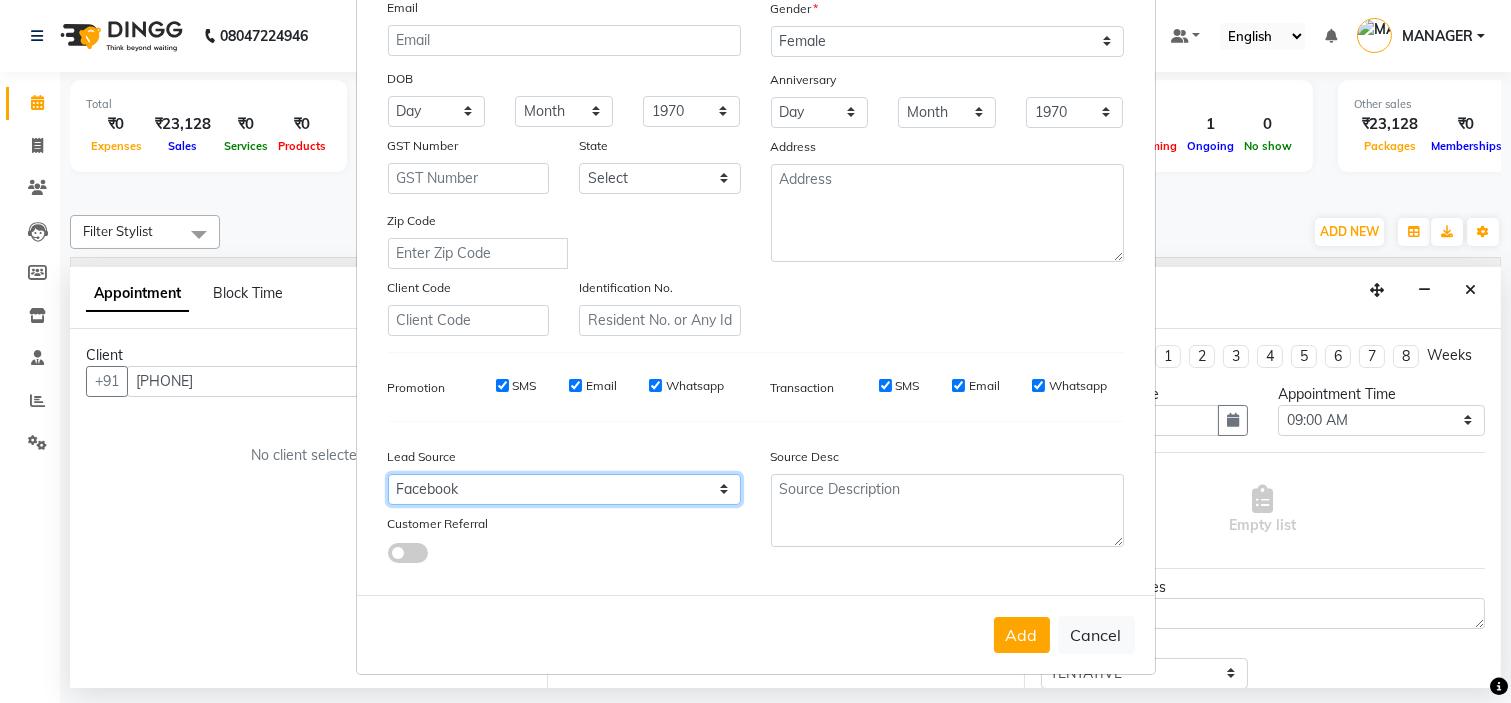 click on "Select Walk-in Referral Internet Friend Word of Mouth Advertisement Facebook JustDial Google Other" at bounding box center (564, 489) 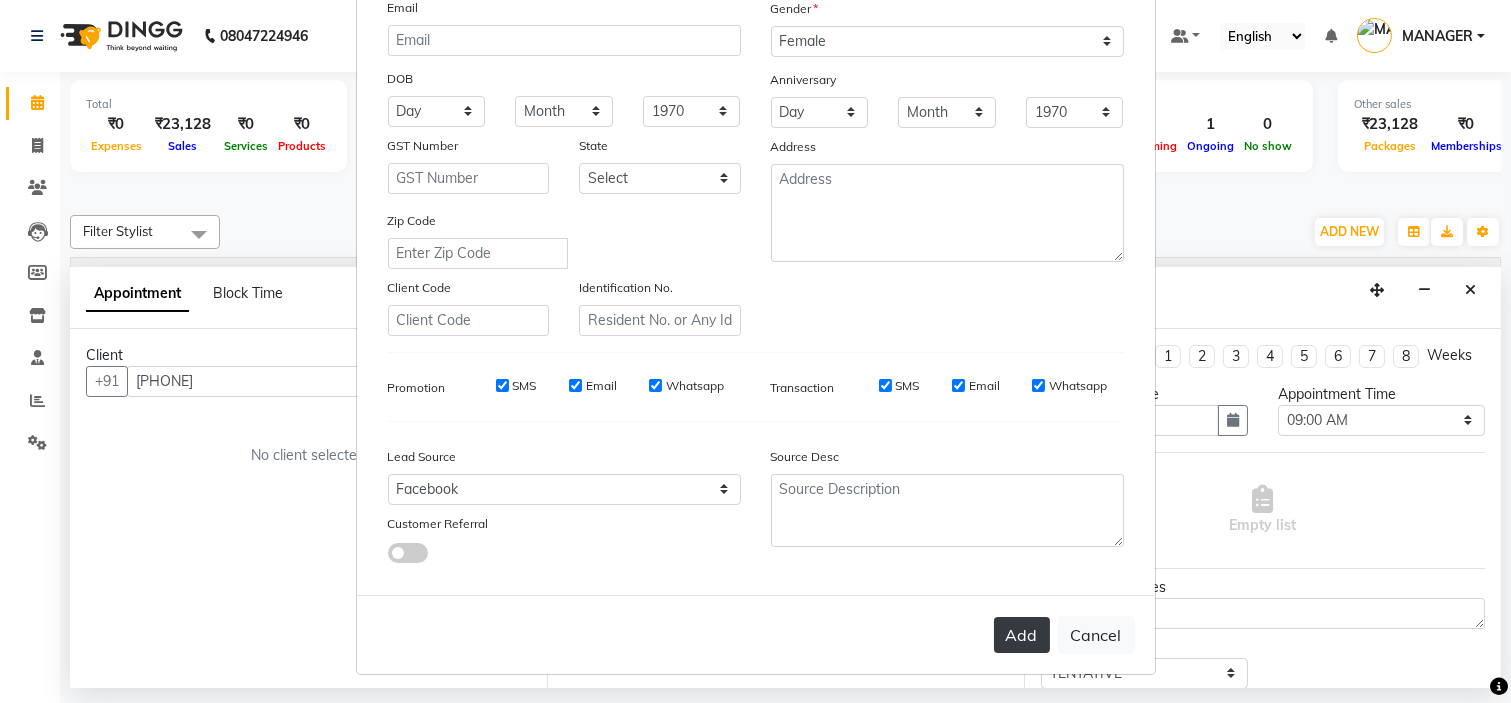 click on "Add" at bounding box center (1022, 635) 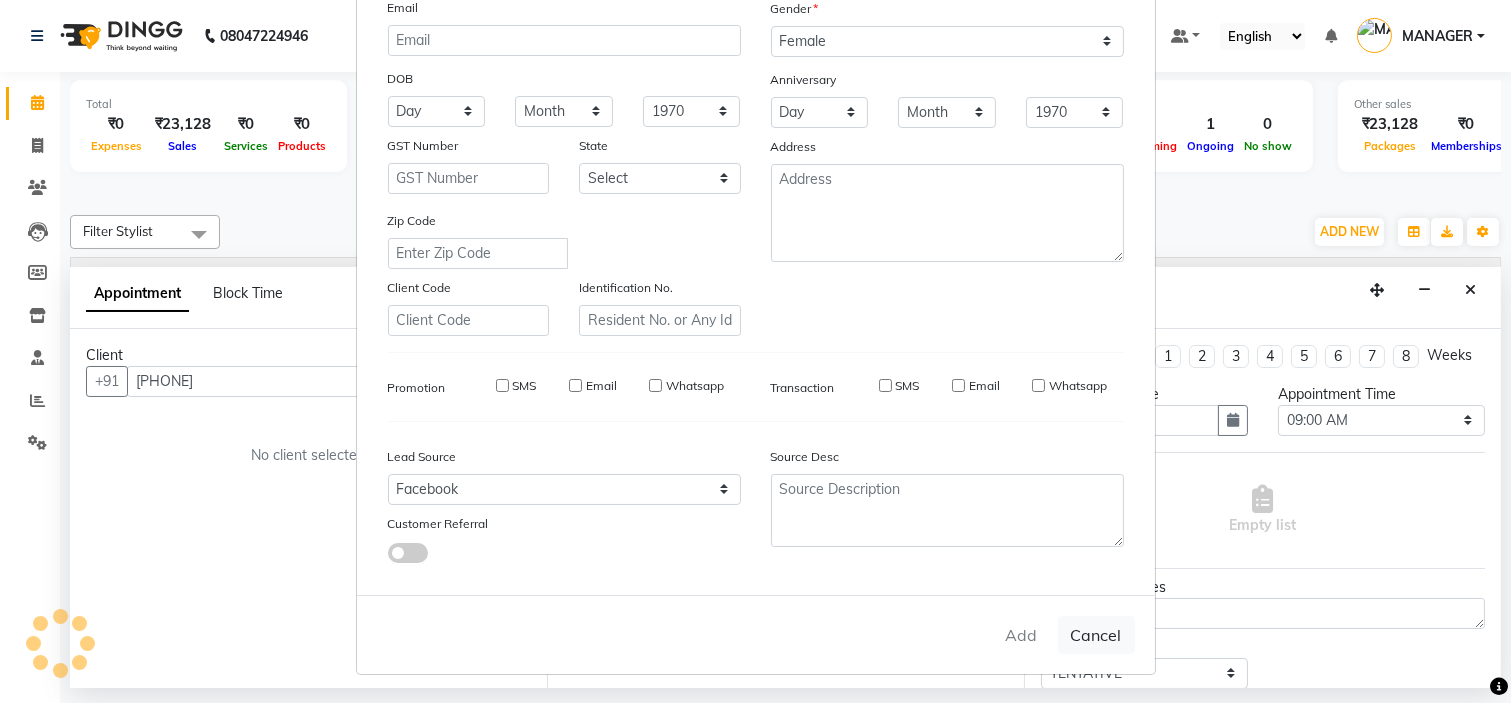 type 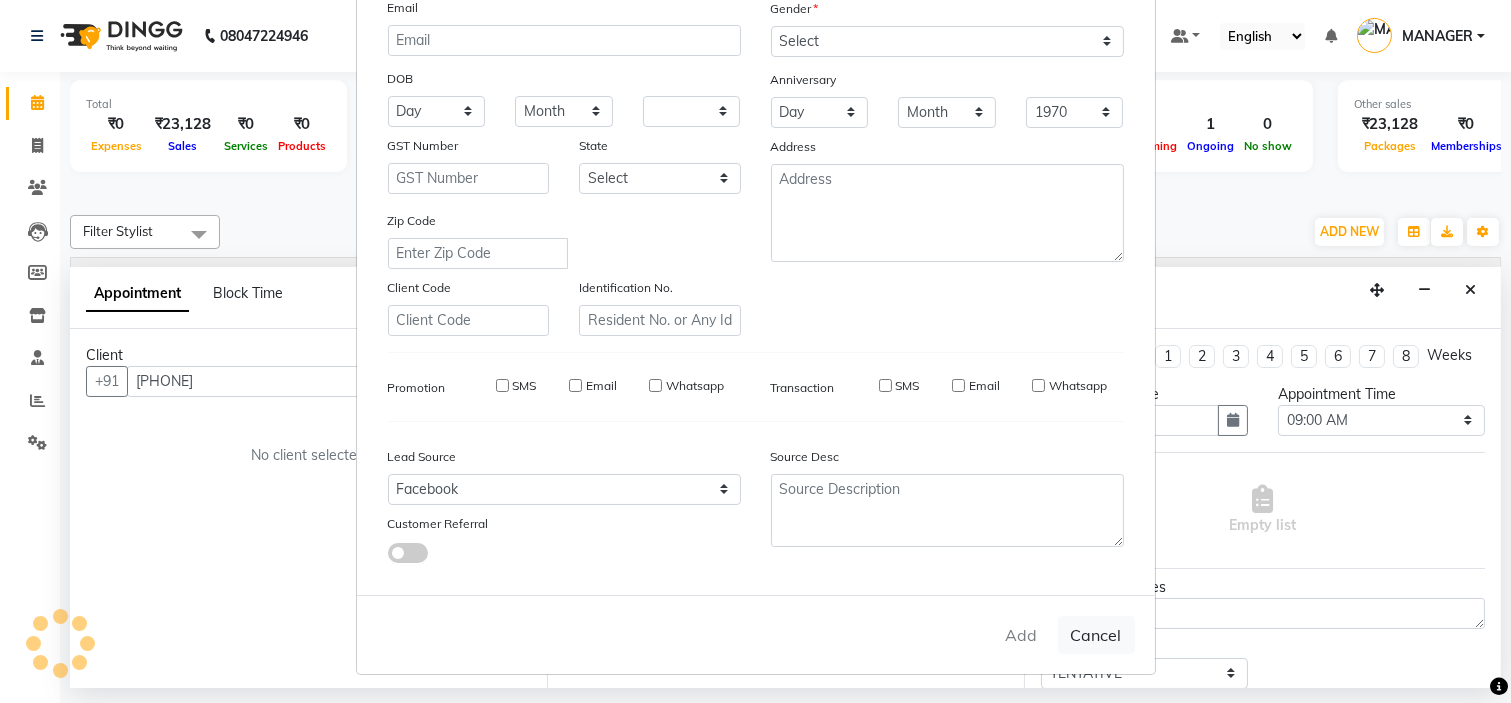 select 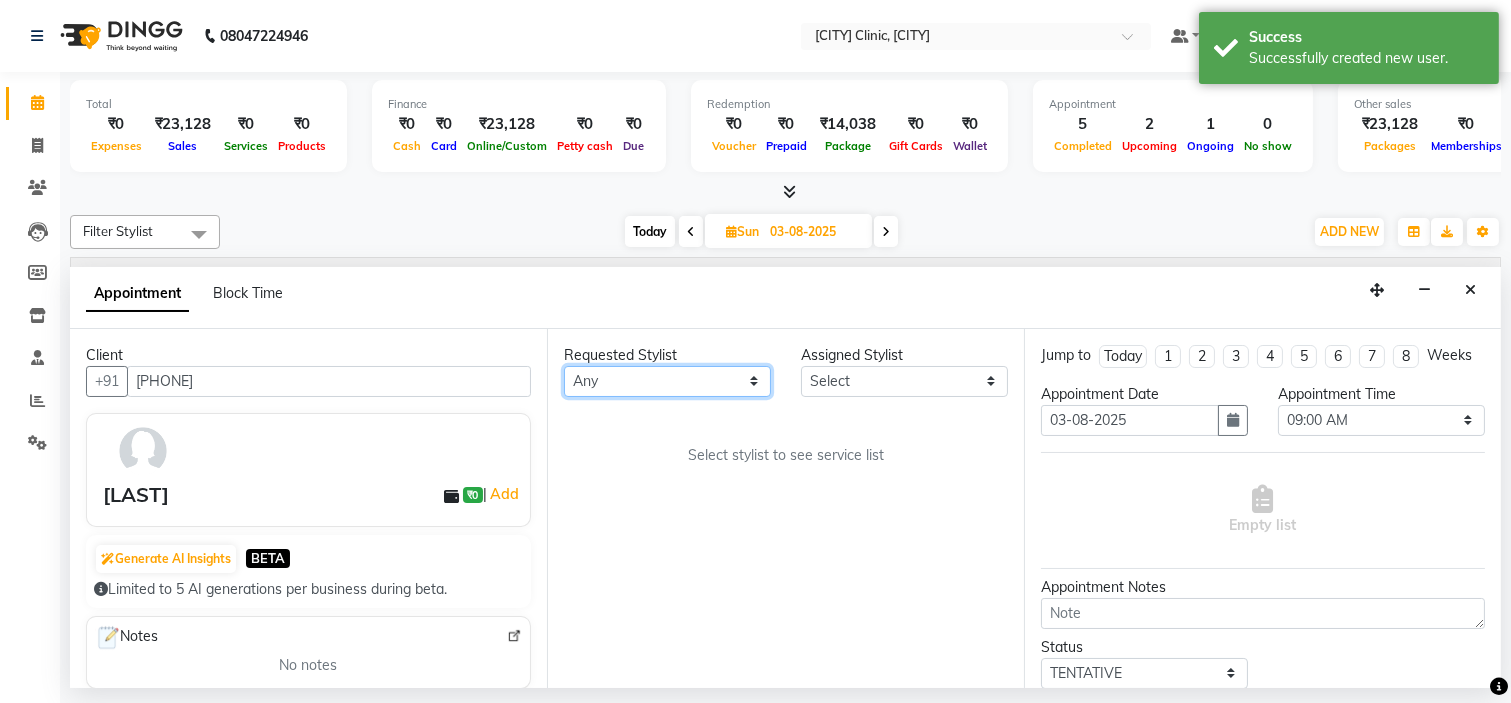click on "Any Ankita Arti Ashwini Dr.Apurva Lakshmi MANAGER Ruhi Samrin Shangnimwon Sumaiya" at bounding box center (667, 381) 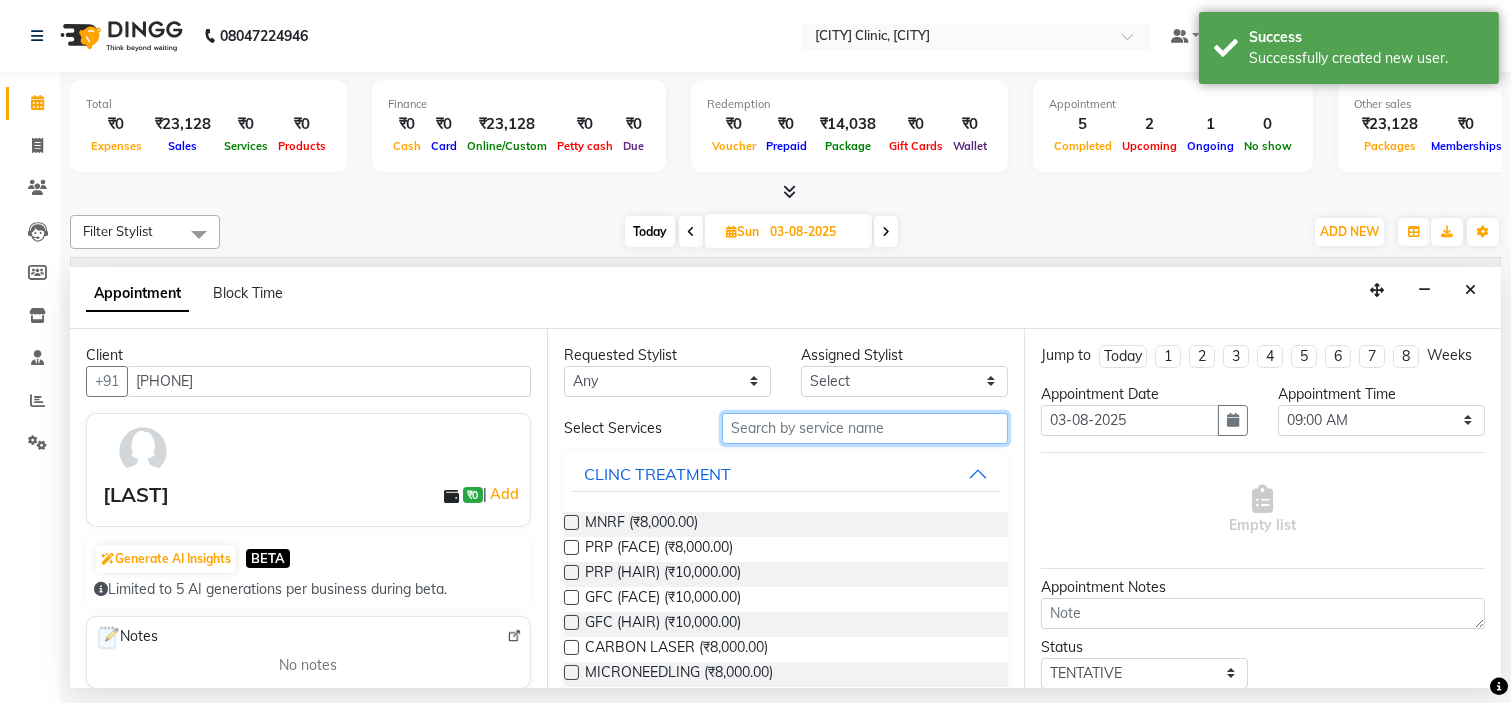 click at bounding box center [865, 428] 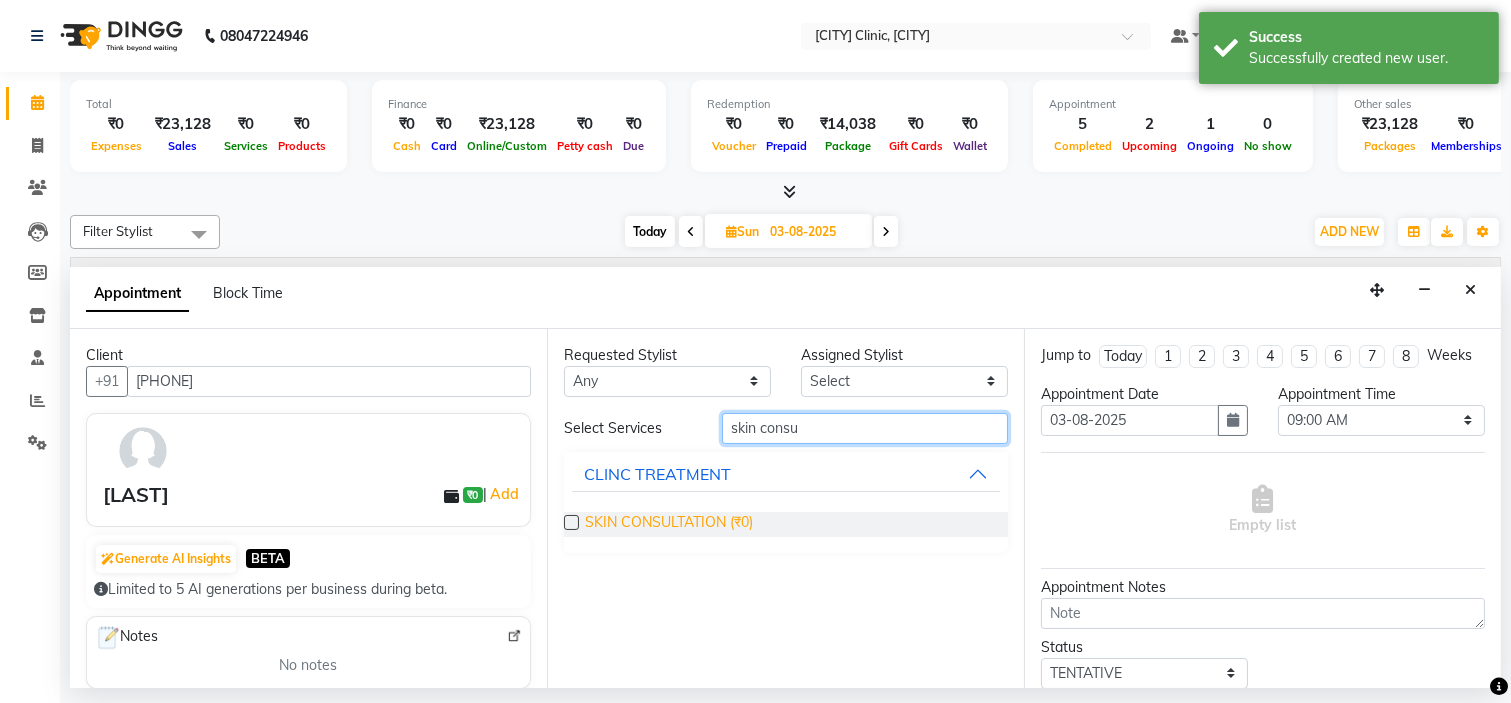 type on "skin consu" 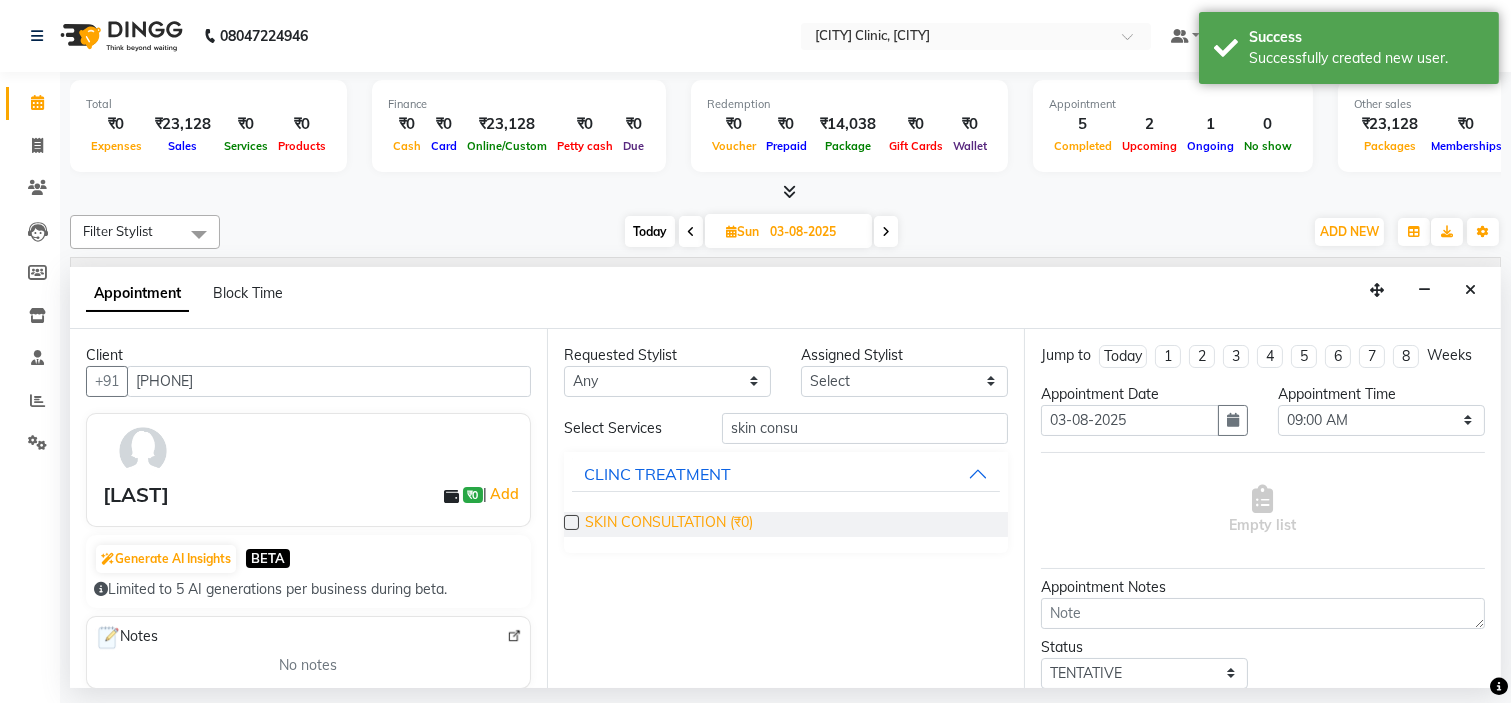 click on "SKIN CONSULTATION (₹0)" at bounding box center (669, 524) 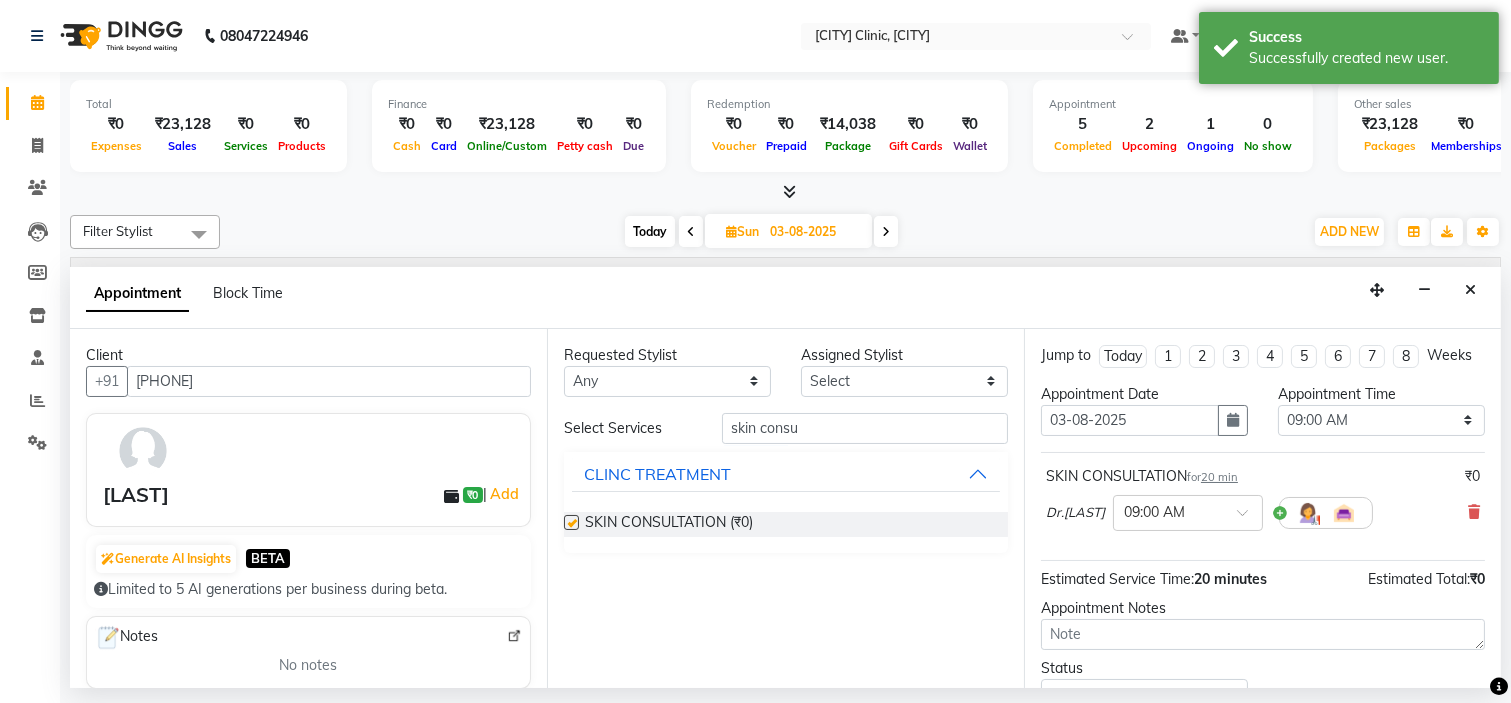 checkbox on "false" 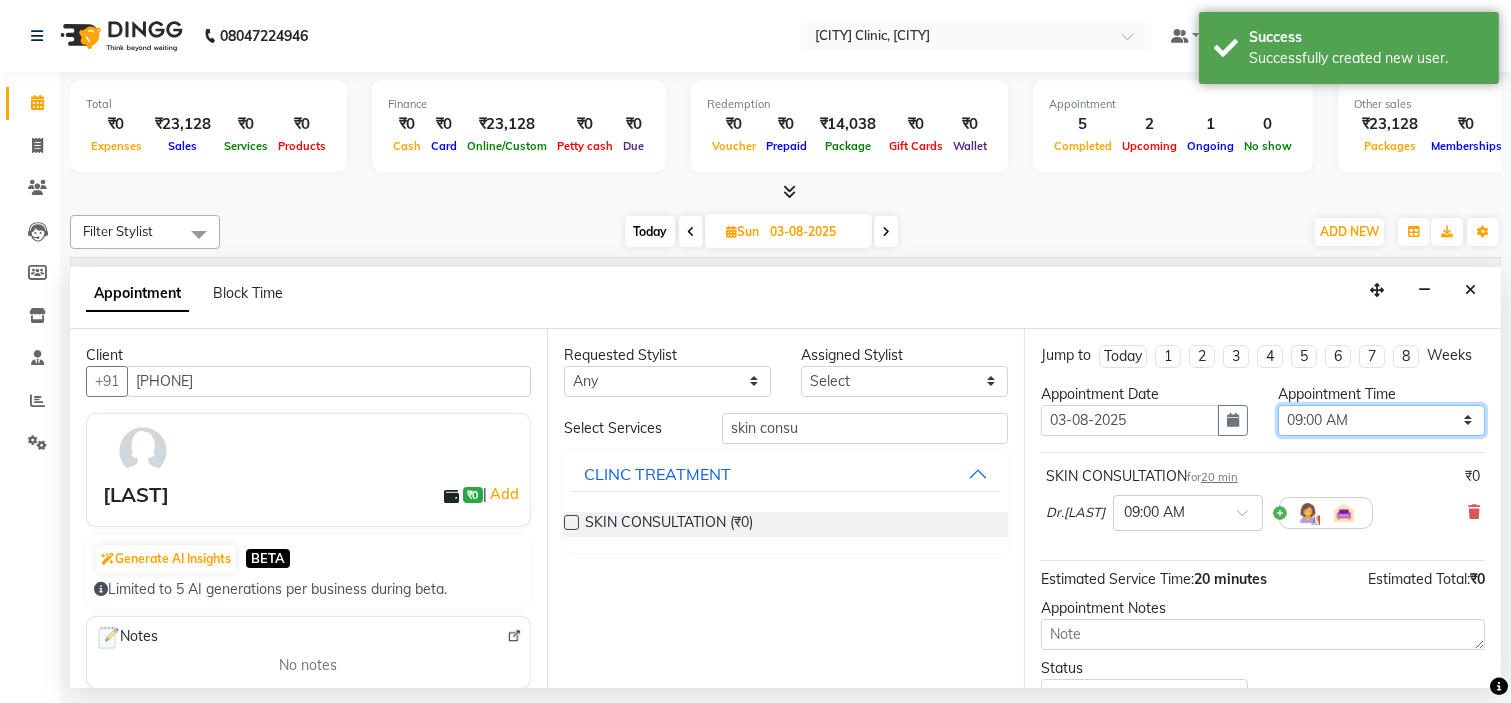 click on "Select 09:00 AM 09:15 AM 09:30 AM 09:45 AM 10:00 AM 10:15 AM 10:30 AM 10:45 AM 11:00 AM 11:15 AM 11:30 AM 11:45 AM 12:00 PM 12:15 PM 12:30 PM 12:45 PM 01:00 PM 01:15 PM 01:30 PM 01:45 PM 02:00 PM 02:15 PM 02:30 PM 02:45 PM 03:00 PM 03:15 PM 03:30 PM 03:45 PM 04:00 PM 04:15 PM 04:30 PM 04:45 PM 05:00 PM 05:15 PM 05:30 PM 05:45 PM 06:00 PM 06:15 PM 06:30 PM 06:45 PM 07:00 PM 07:15 PM 07:30 PM 07:45 PM 08:00 PM" at bounding box center (1381, 420) 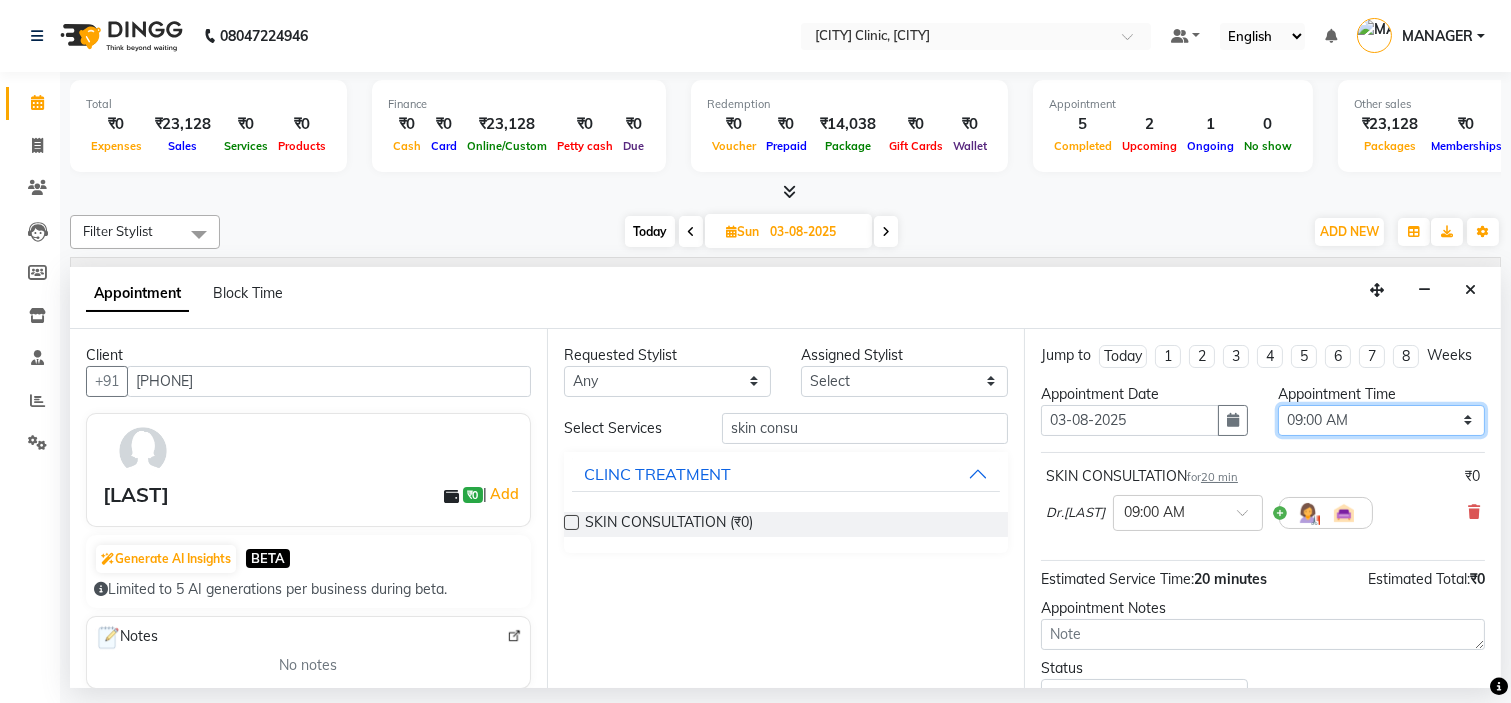 select on "960" 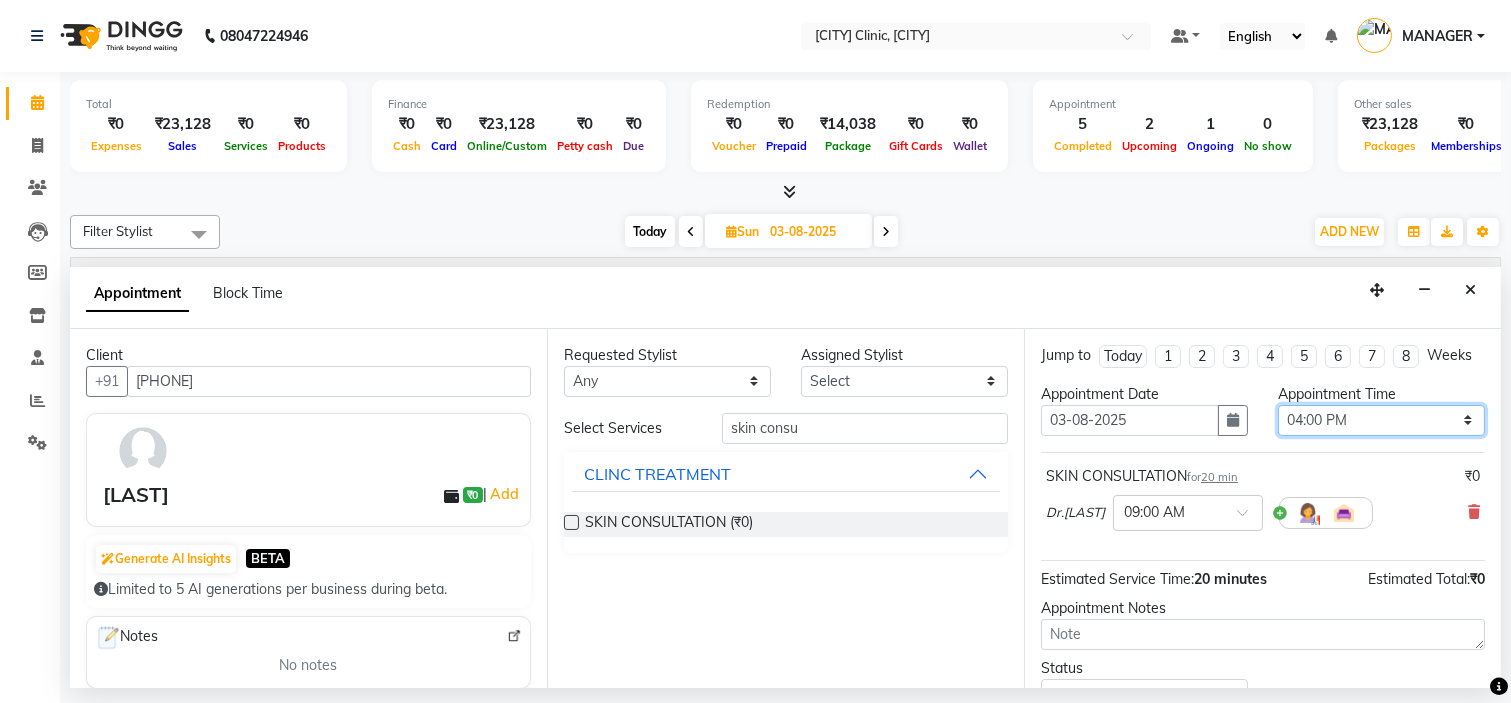 click on "Select 09:00 AM 09:15 AM 09:30 AM 09:45 AM 10:00 AM 10:15 AM 10:30 AM 10:45 AM 11:00 AM 11:15 AM 11:30 AM 11:45 AM 12:00 PM 12:15 PM 12:30 PM 12:45 PM 01:00 PM 01:15 PM 01:30 PM 01:45 PM 02:00 PM 02:15 PM 02:30 PM 02:45 PM 03:00 PM 03:15 PM 03:30 PM 03:45 PM 04:00 PM 04:15 PM 04:30 PM 04:45 PM 05:00 PM 05:15 PM 05:30 PM 05:45 PM 06:00 PM 06:15 PM 06:30 PM 06:45 PM 07:00 PM 07:15 PM 07:30 PM 07:45 PM 08:00 PM" at bounding box center (1381, 420) 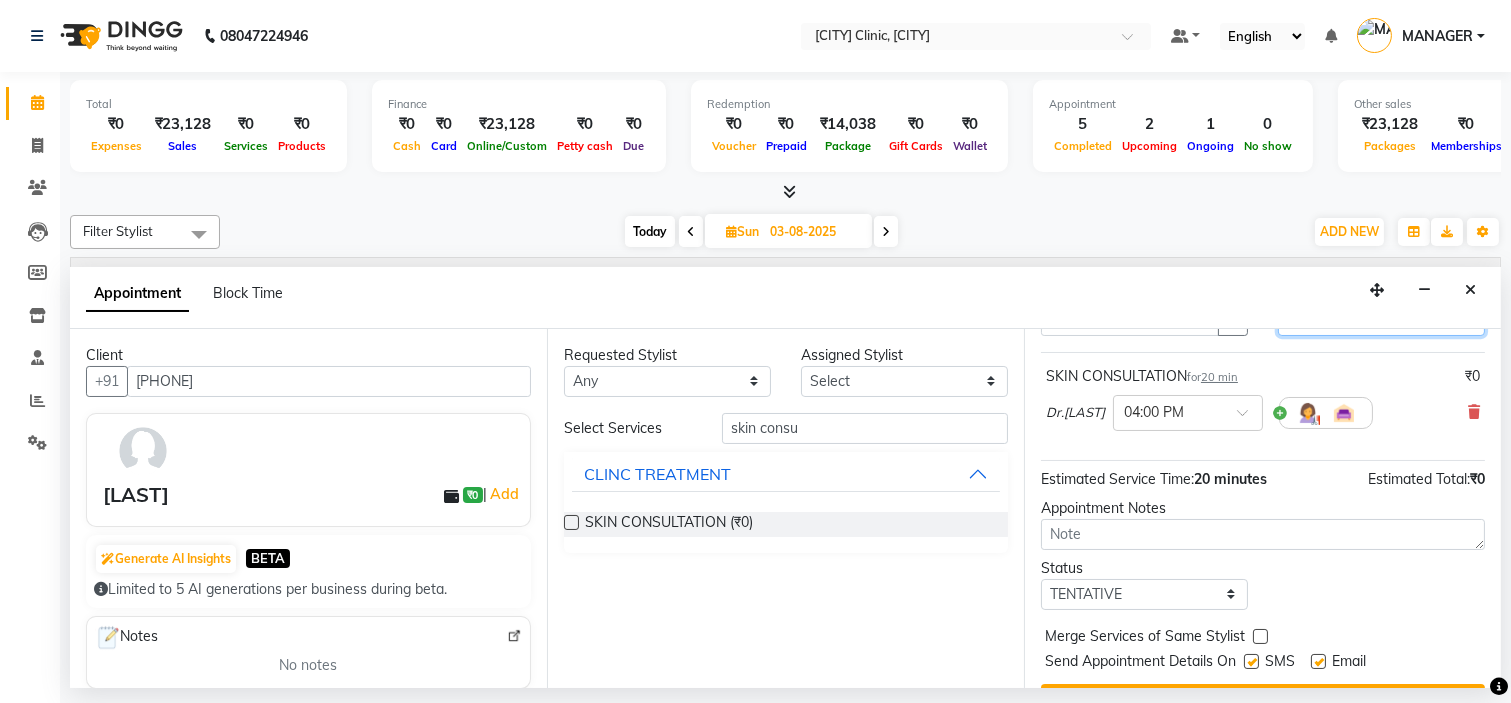 scroll, scrollTop: 166, scrollLeft: 0, axis: vertical 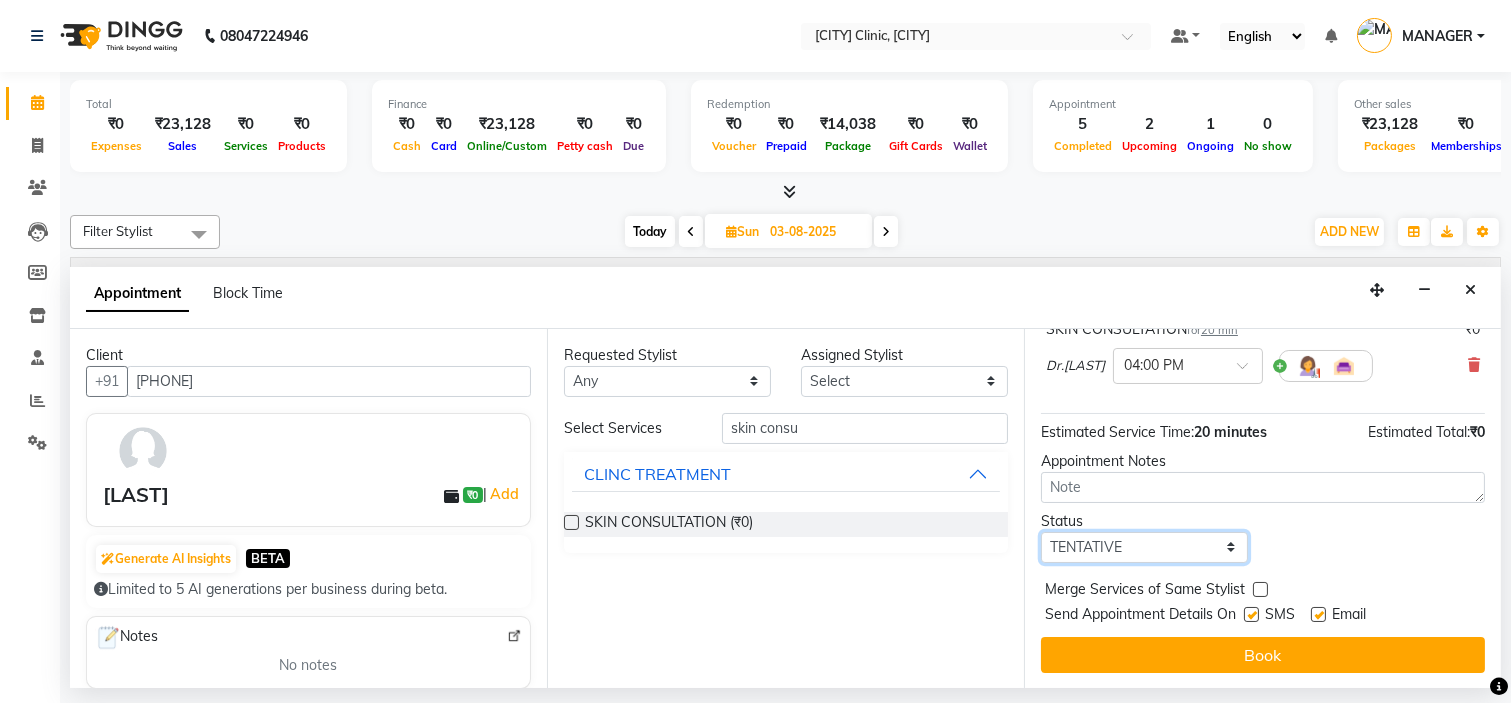 click on "Select TENTATIVE CONFIRM UPCOMING" at bounding box center [1144, 547] 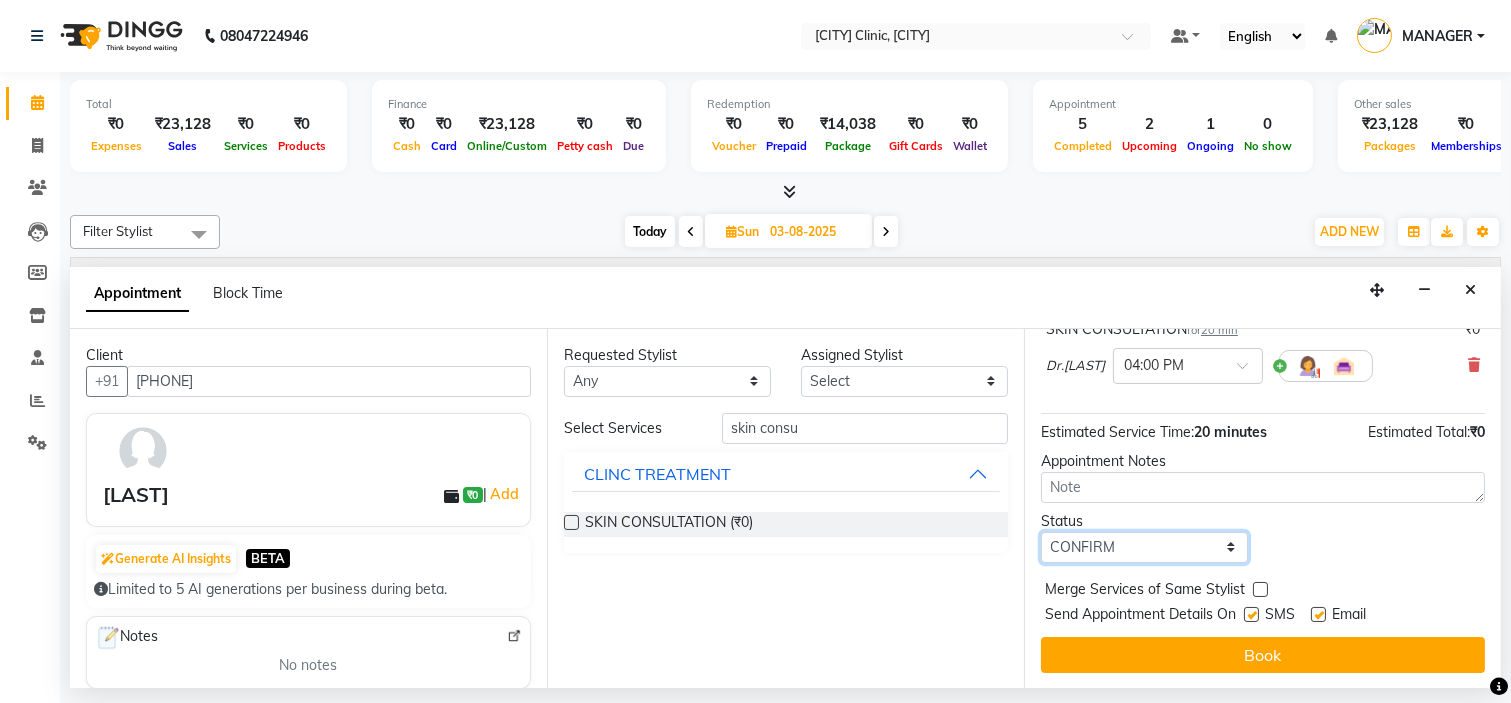 click on "Select TENTATIVE CONFIRM UPCOMING" at bounding box center (1144, 547) 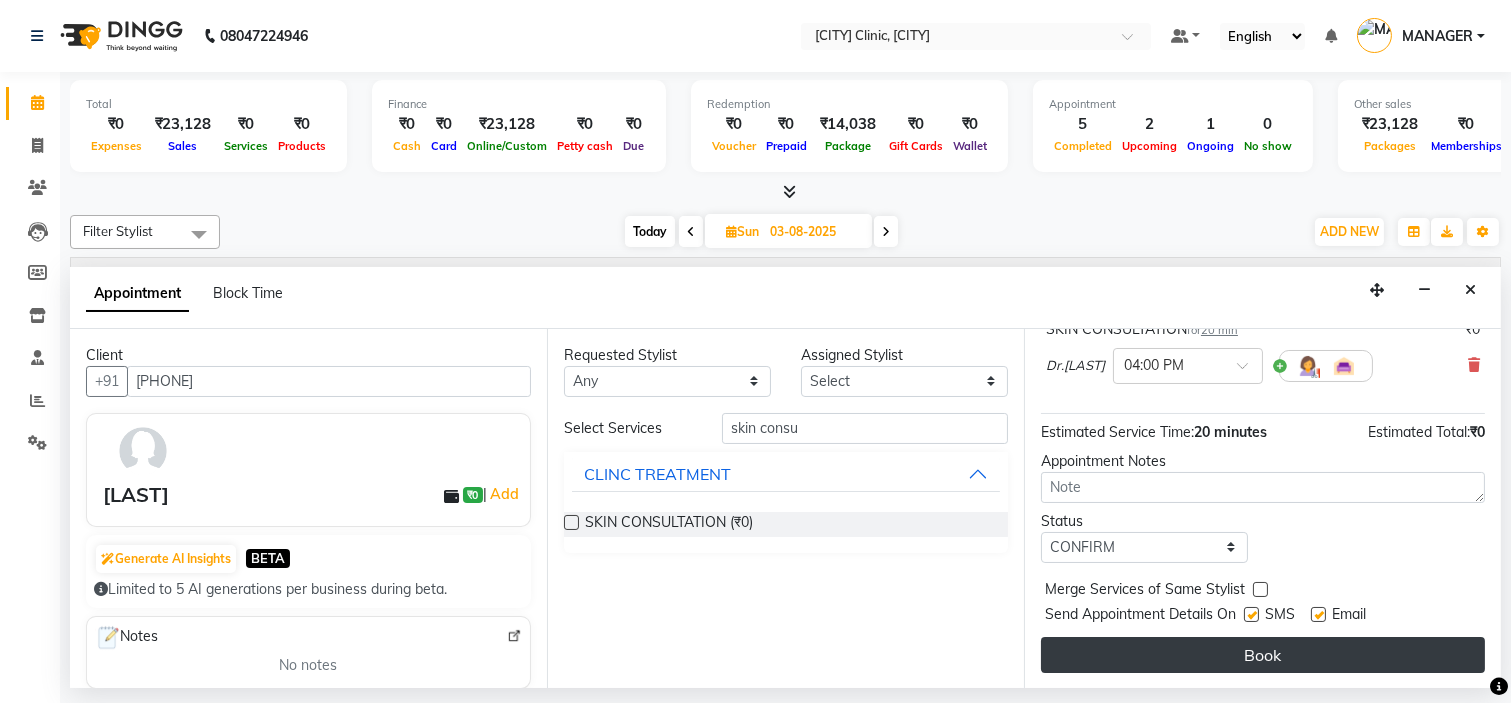 click on "Book" at bounding box center [1263, 655] 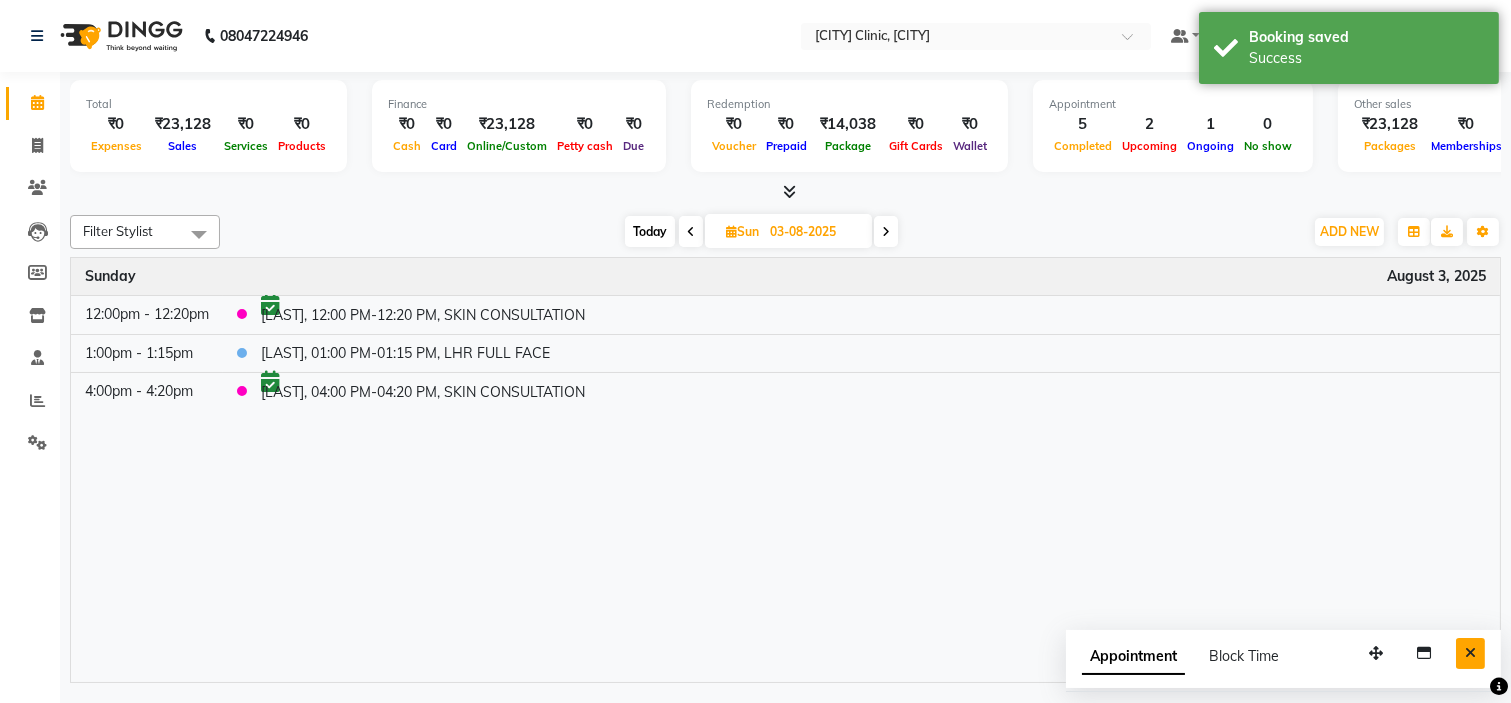 click at bounding box center (1470, 653) 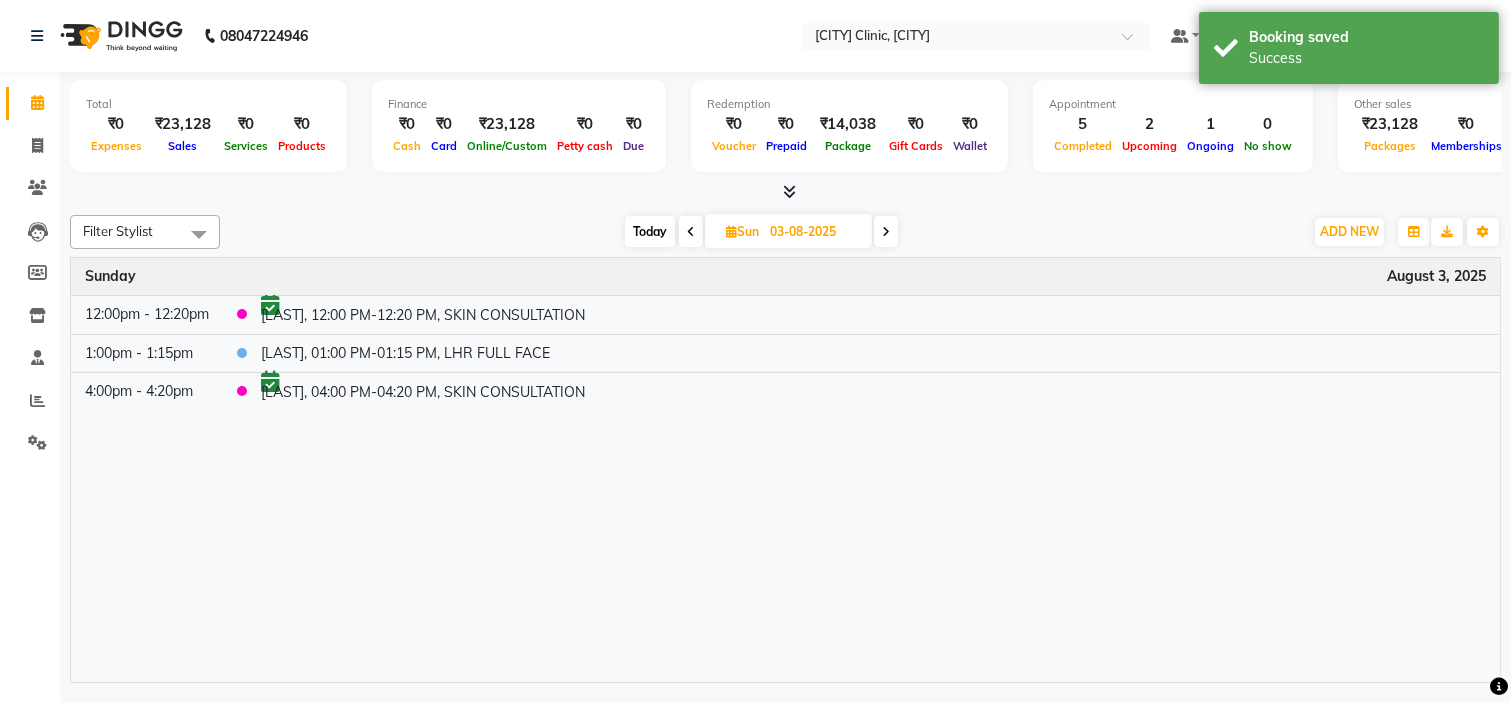click on "Today" at bounding box center (650, 231) 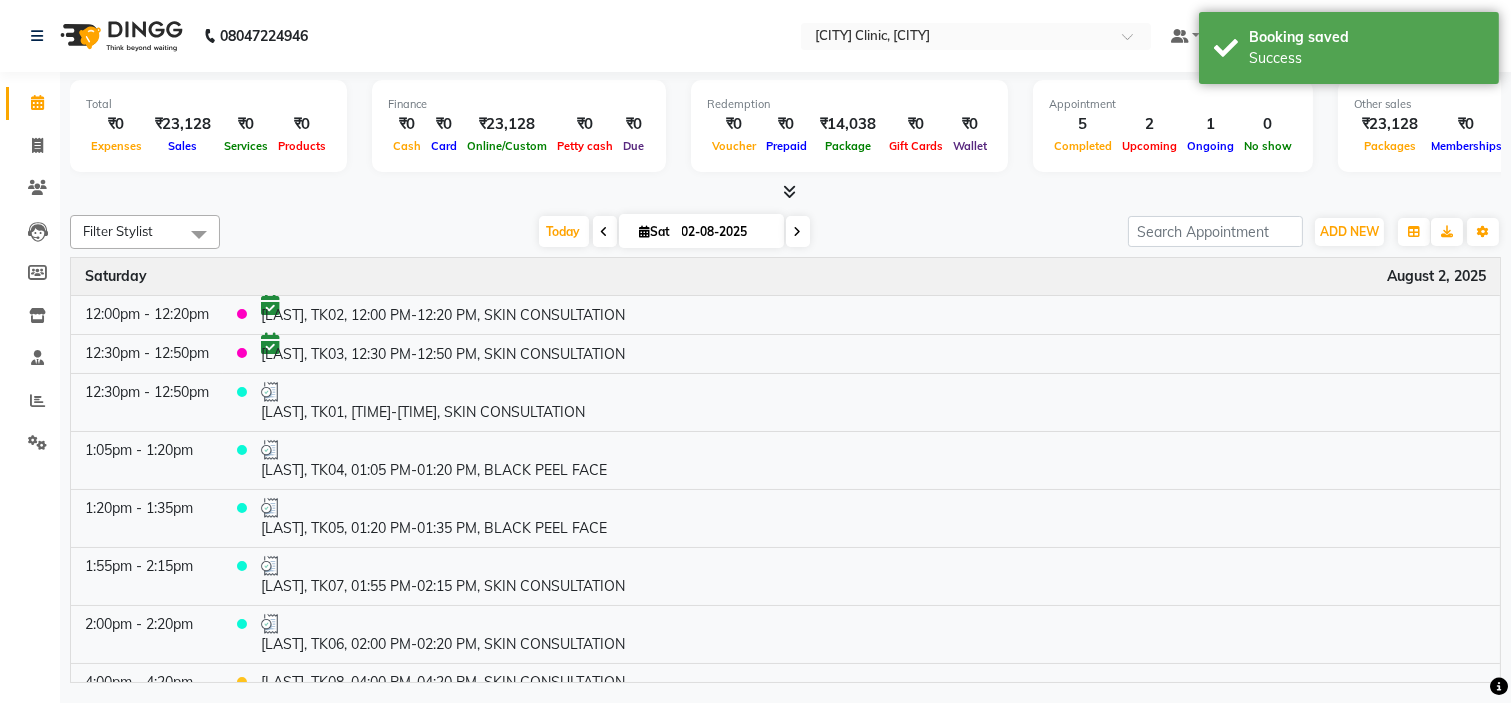 scroll, scrollTop: 18, scrollLeft: 0, axis: vertical 